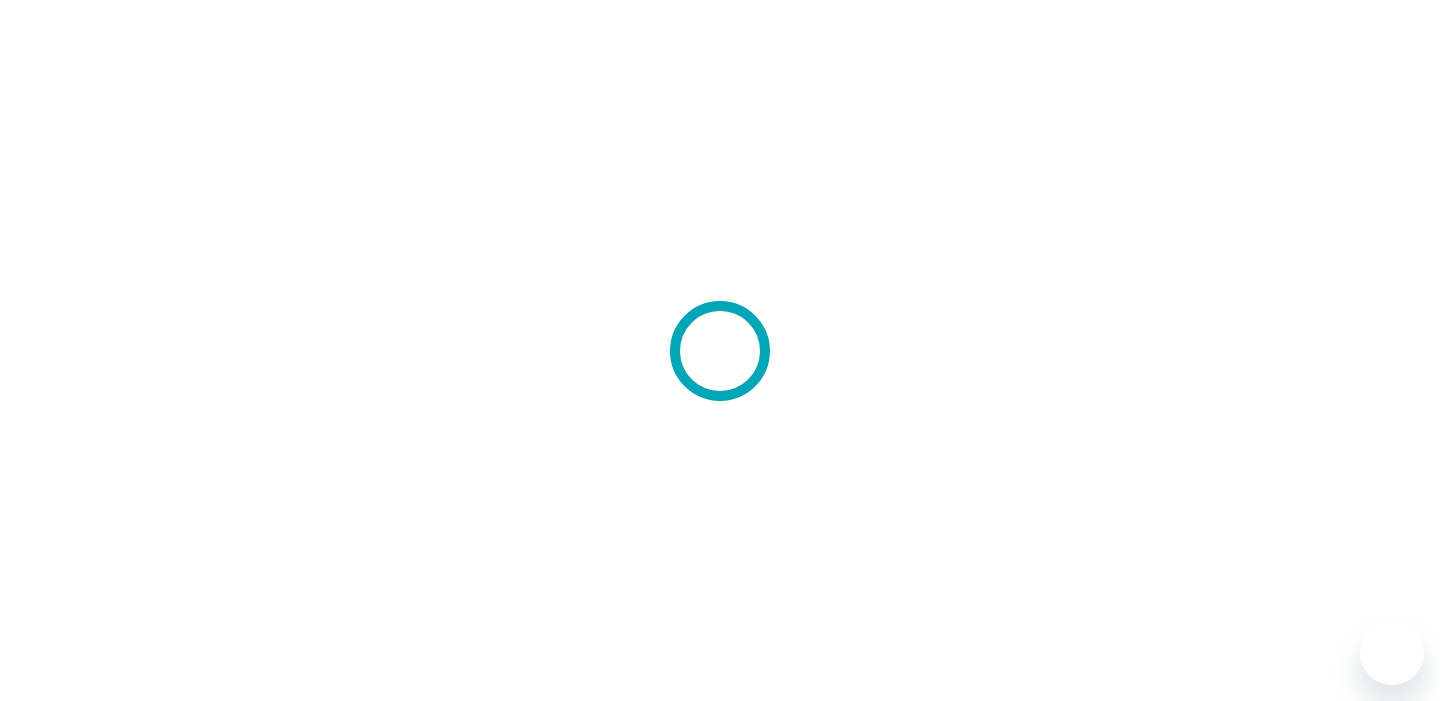 scroll, scrollTop: 0, scrollLeft: 0, axis: both 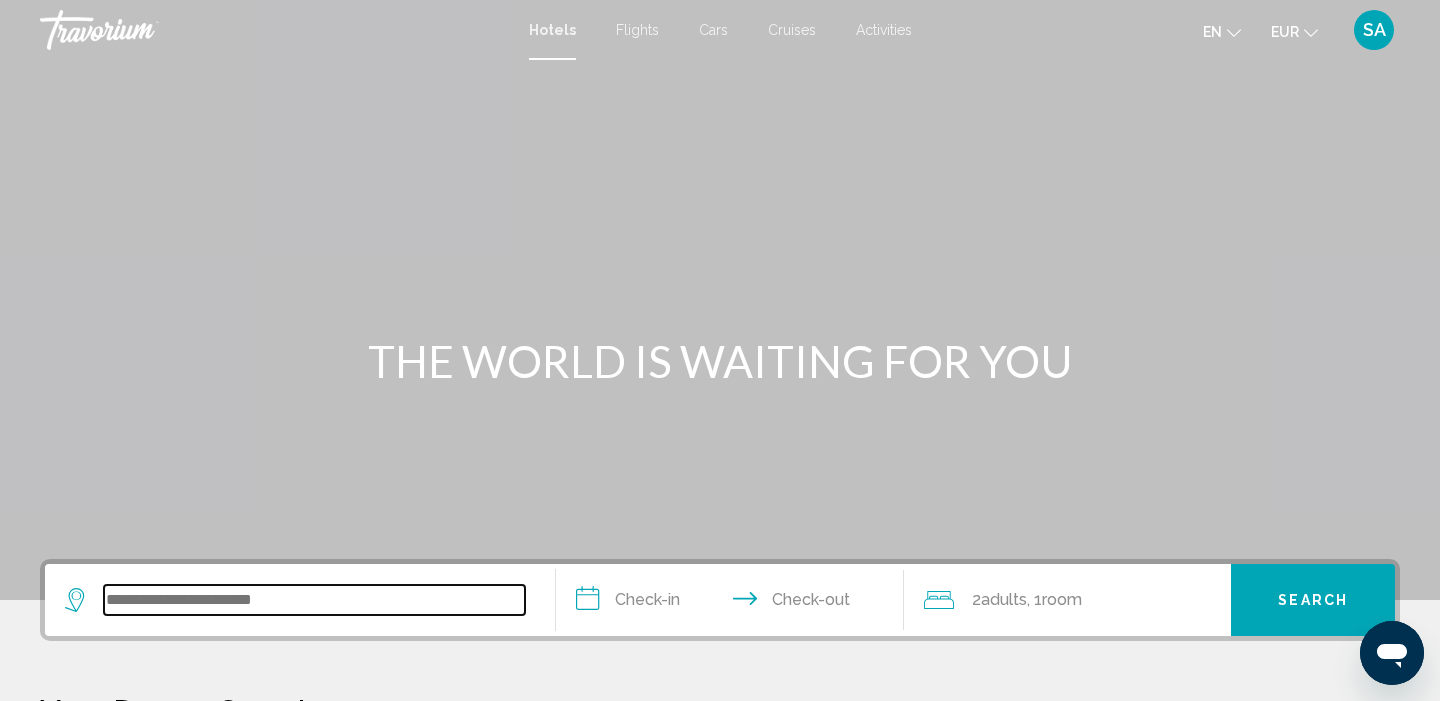 click at bounding box center [314, 600] 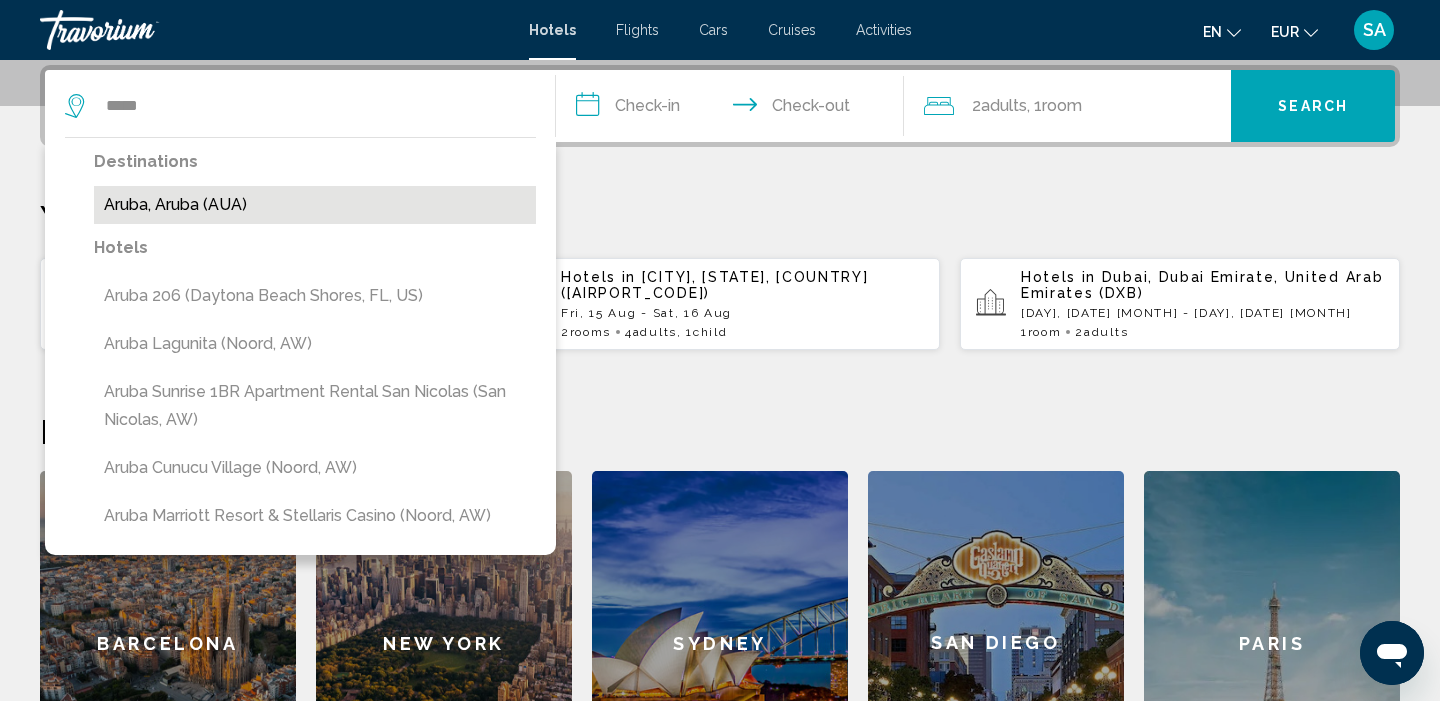 drag, startPoint x: 349, startPoint y: 597, endPoint x: 316, endPoint y: 205, distance: 393.38657 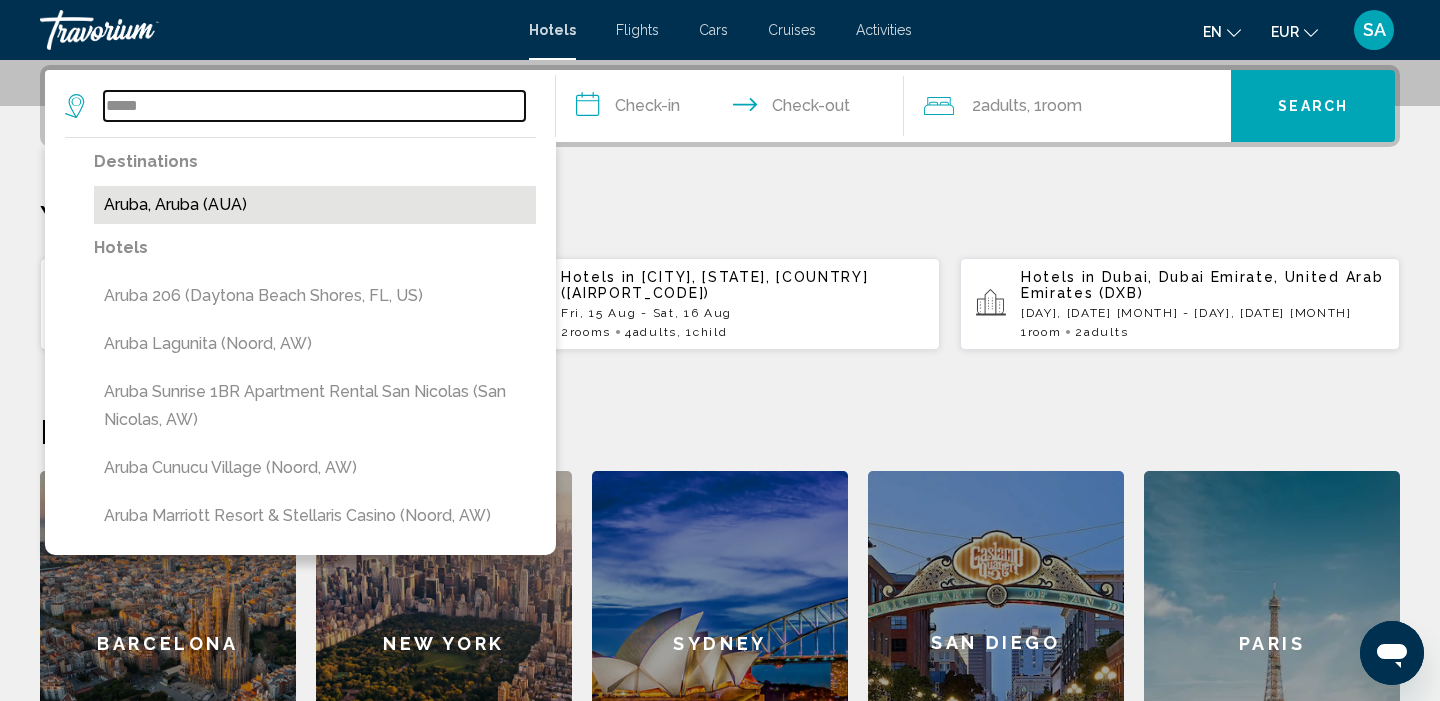 type on "**********" 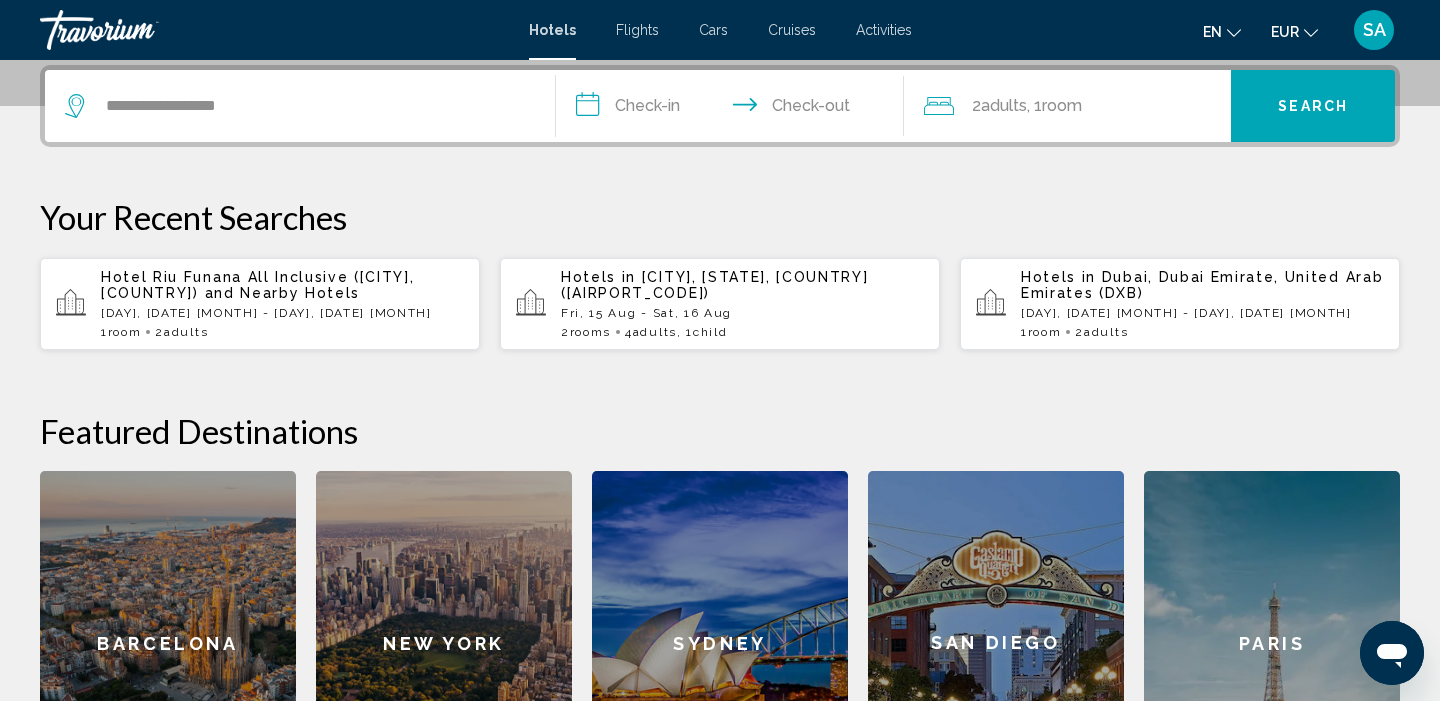 click on "**********" at bounding box center (734, 109) 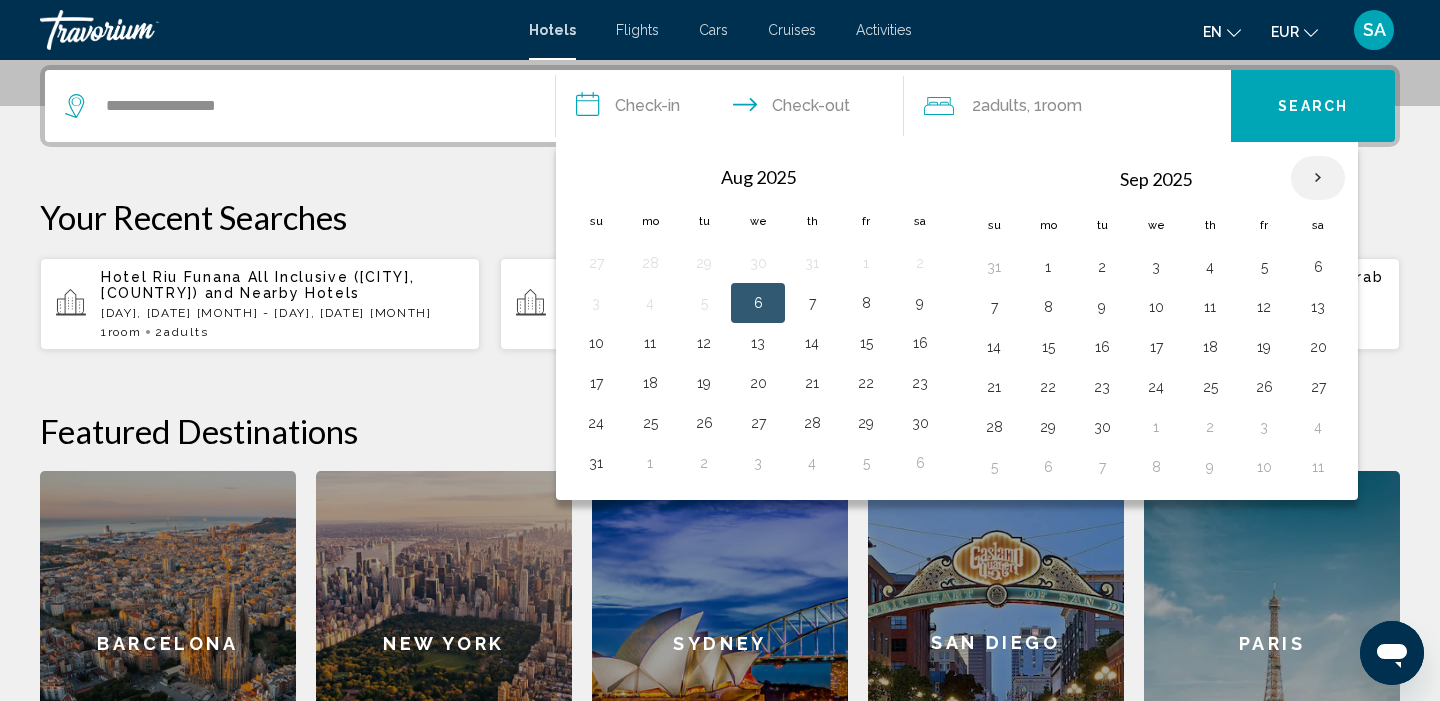 click at bounding box center [1318, 178] 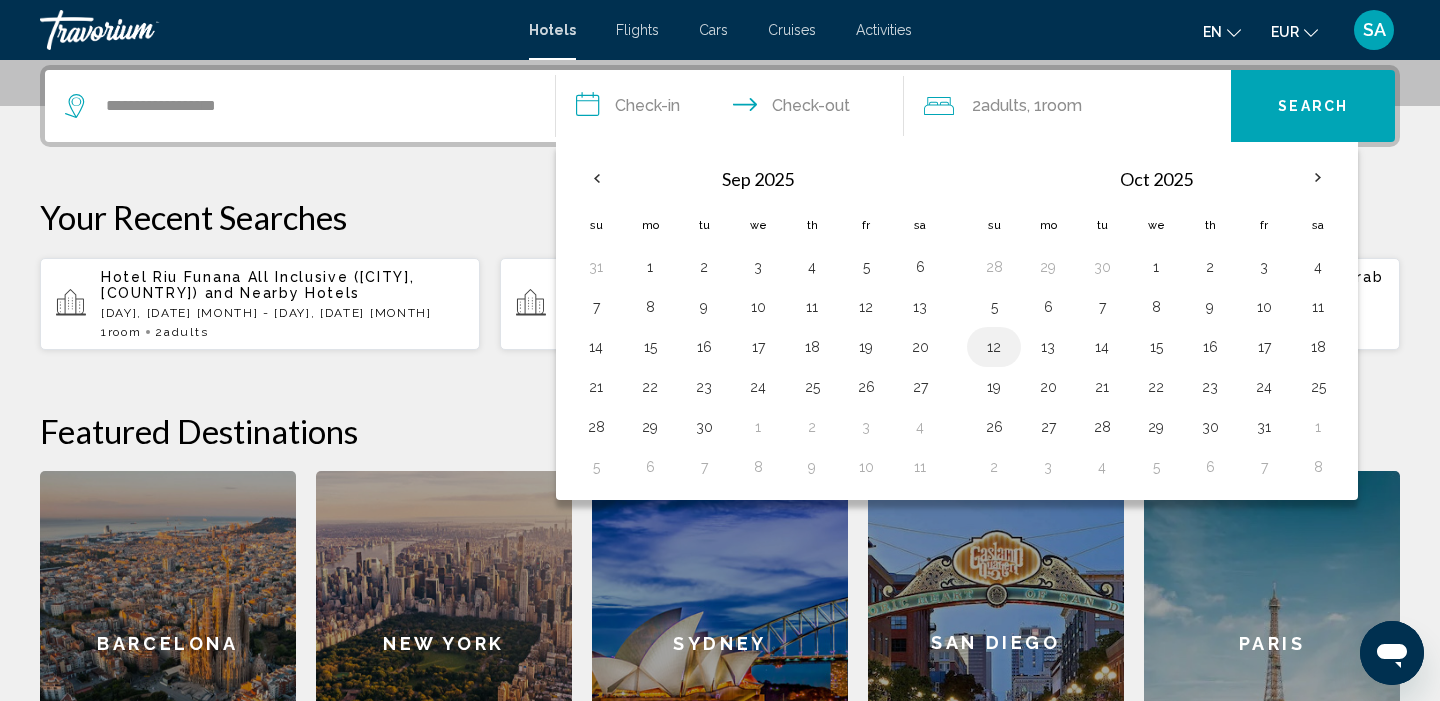 click on "12" at bounding box center [994, 347] 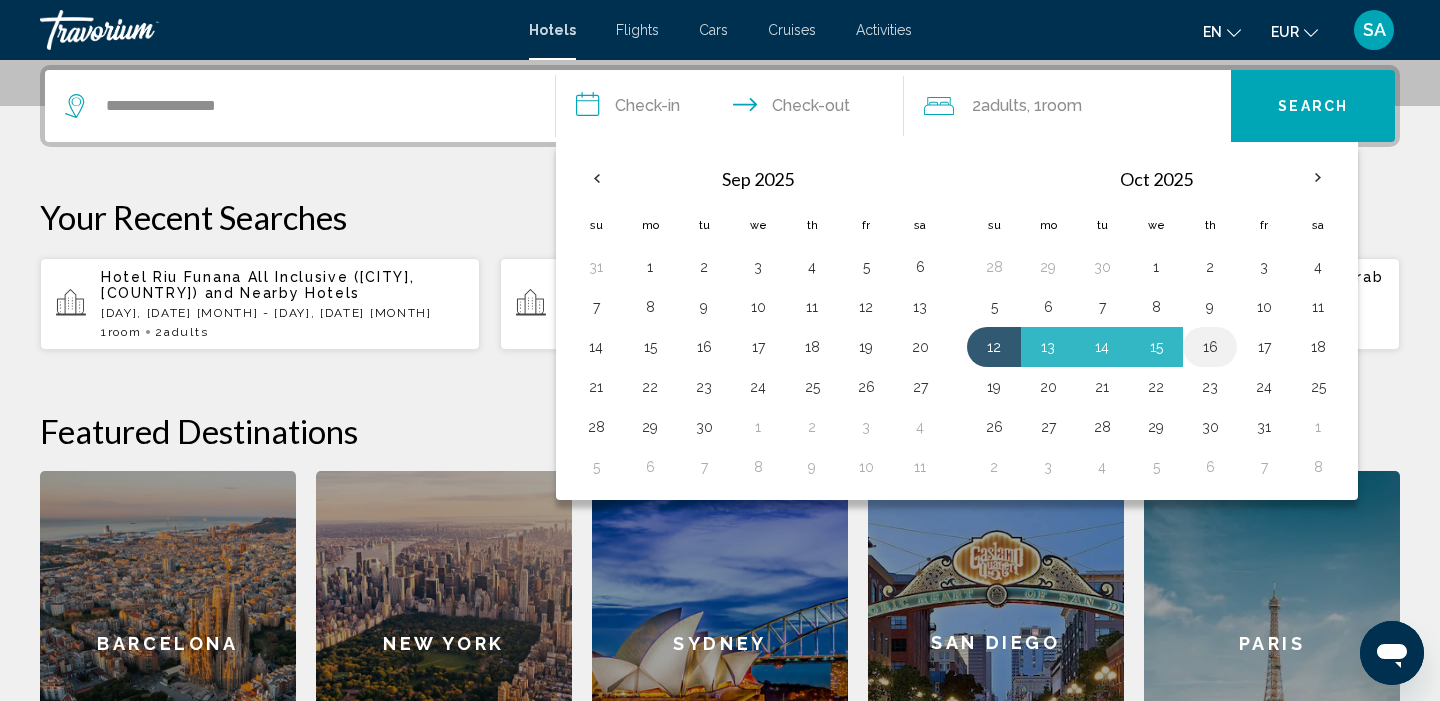 click on "16" at bounding box center (1210, 347) 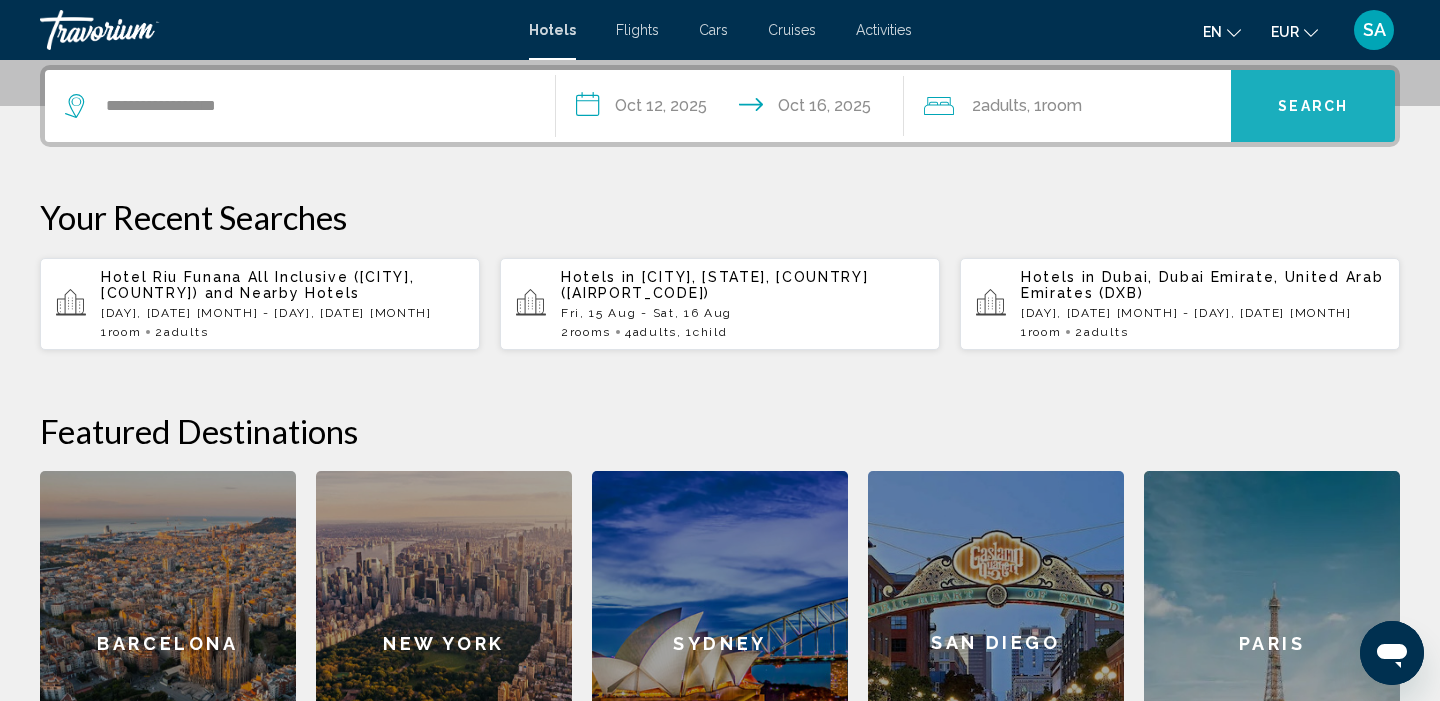 click on "Search" at bounding box center [1313, 106] 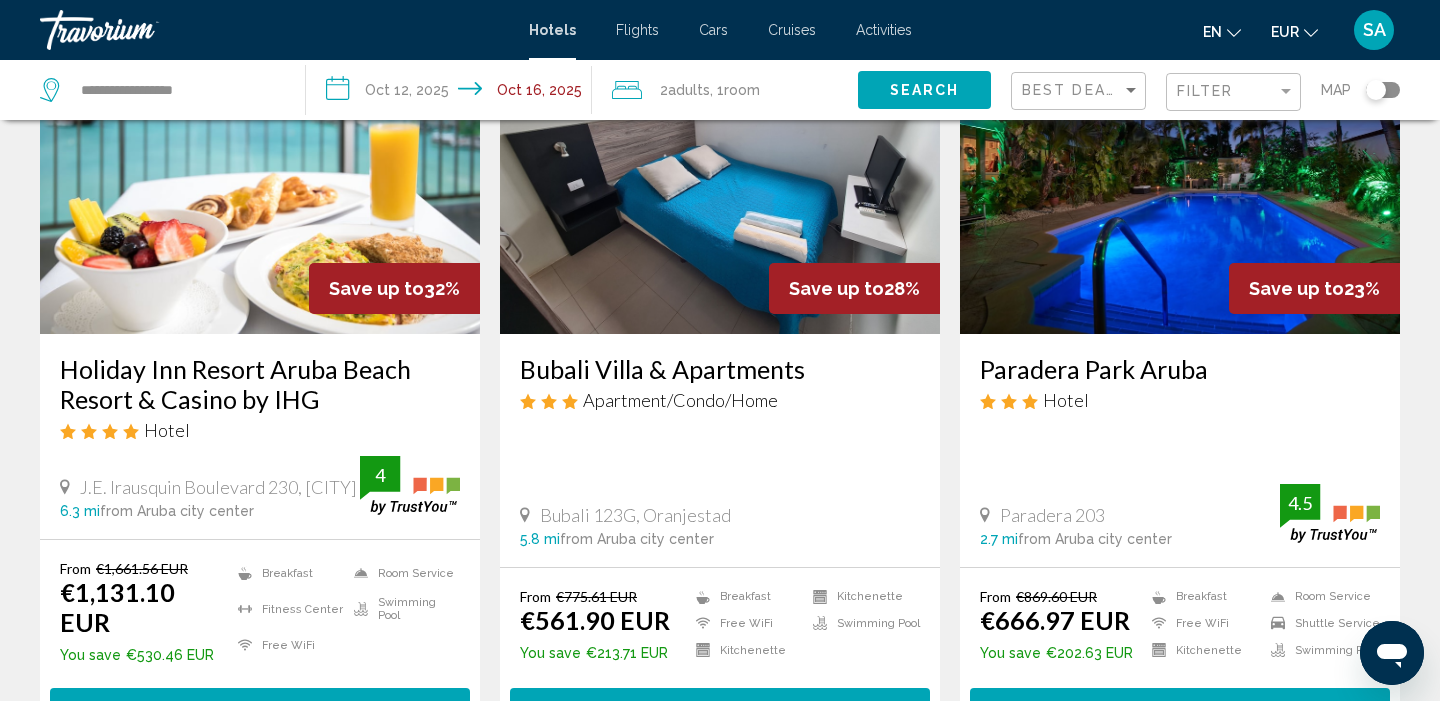 scroll, scrollTop: 205, scrollLeft: 0, axis: vertical 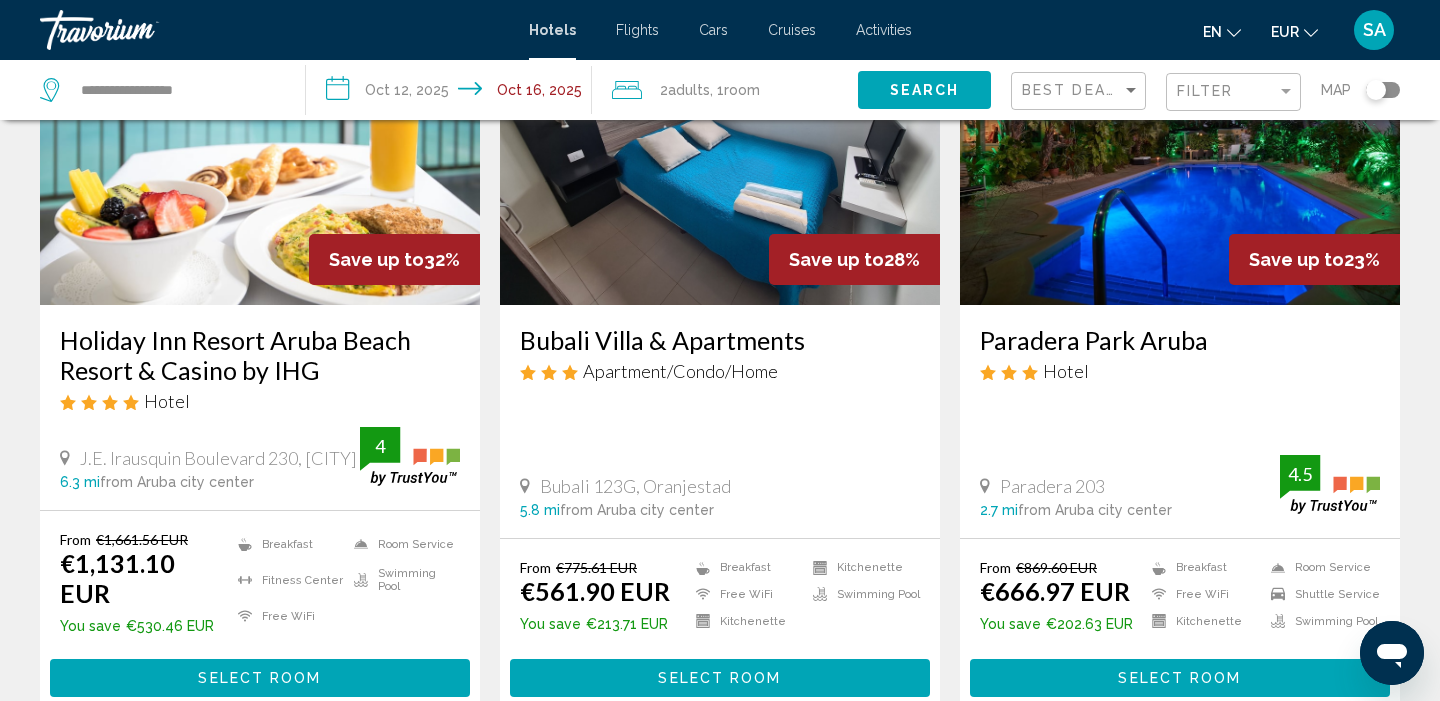 click on "Select Room" at bounding box center [260, 677] 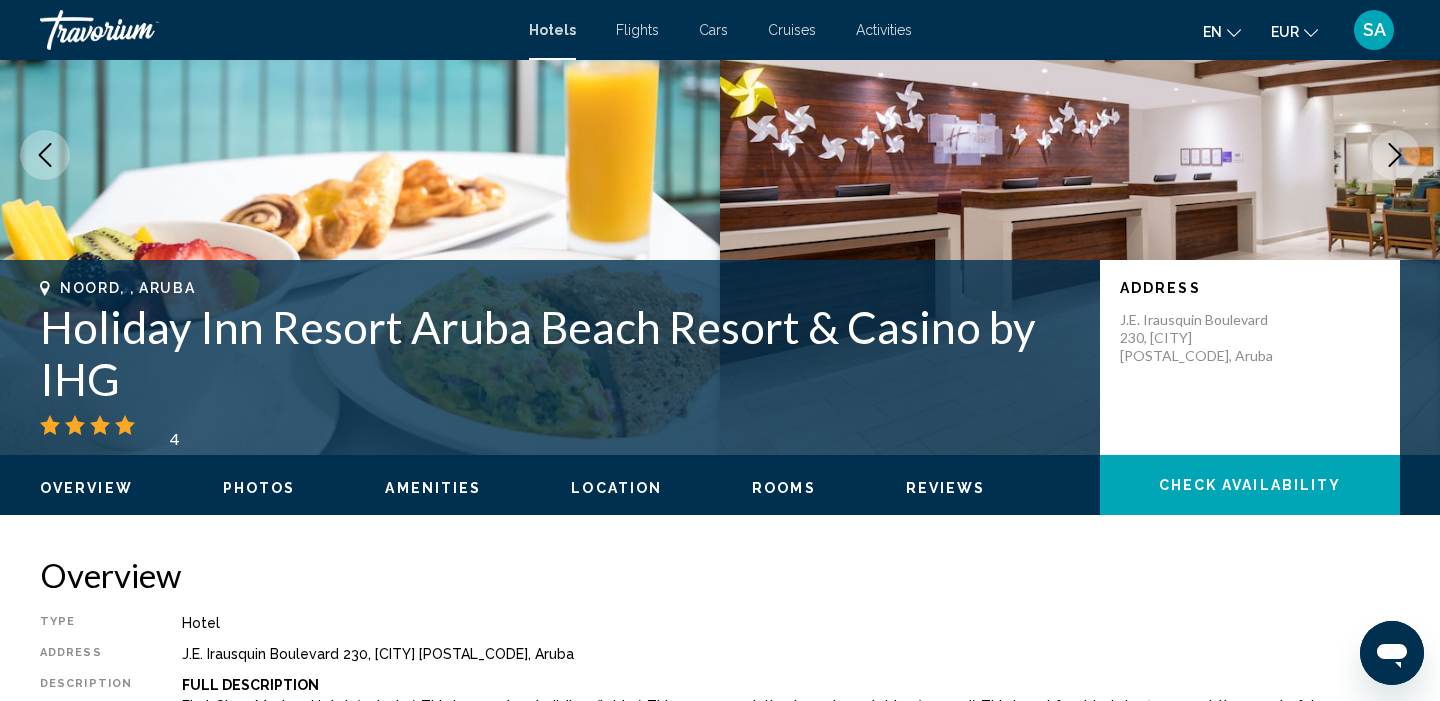 scroll, scrollTop: 0, scrollLeft: 0, axis: both 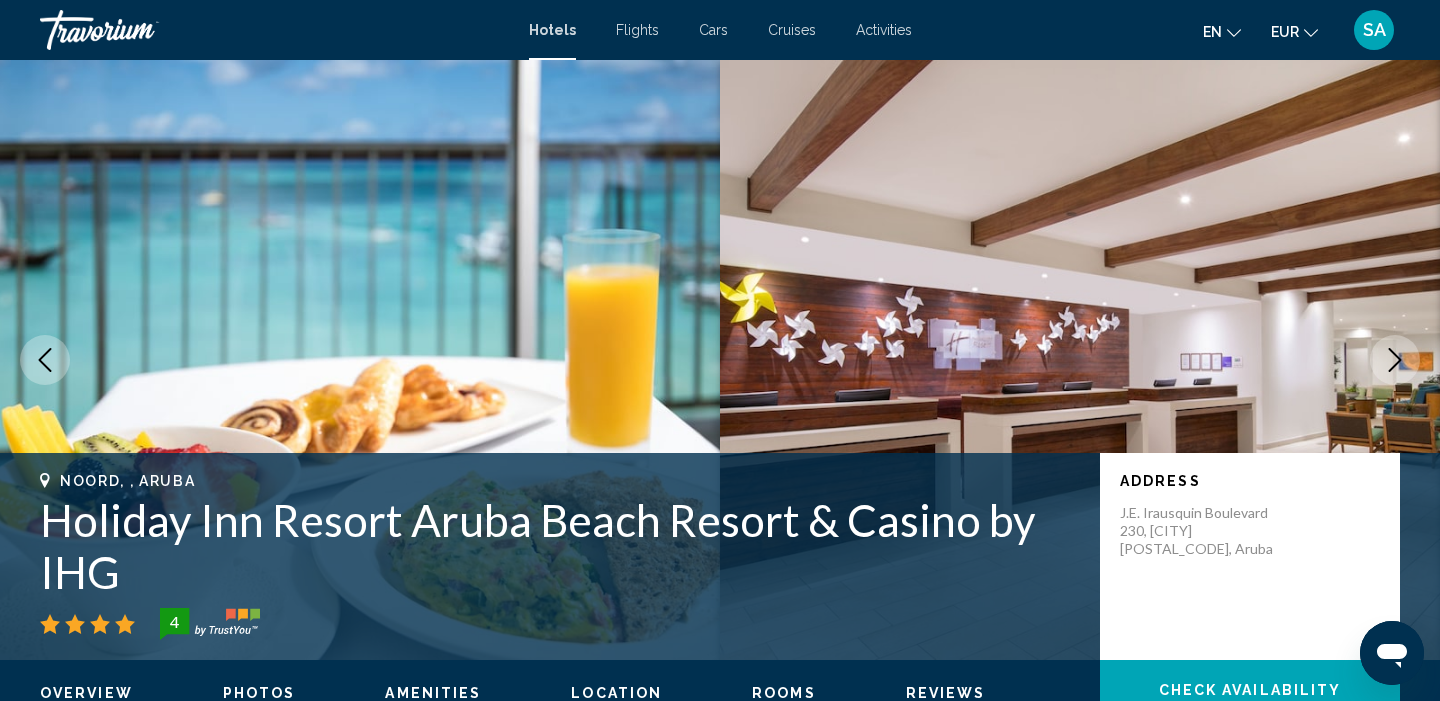click 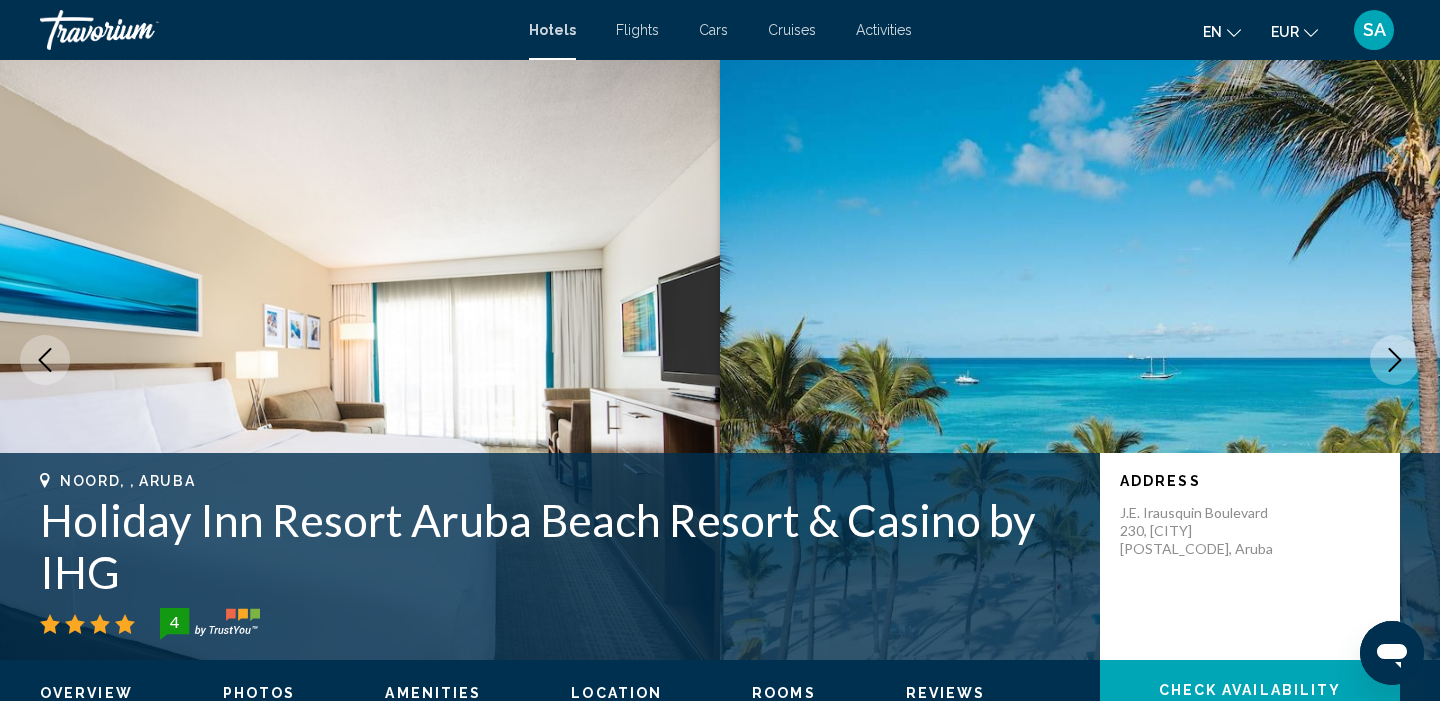 click 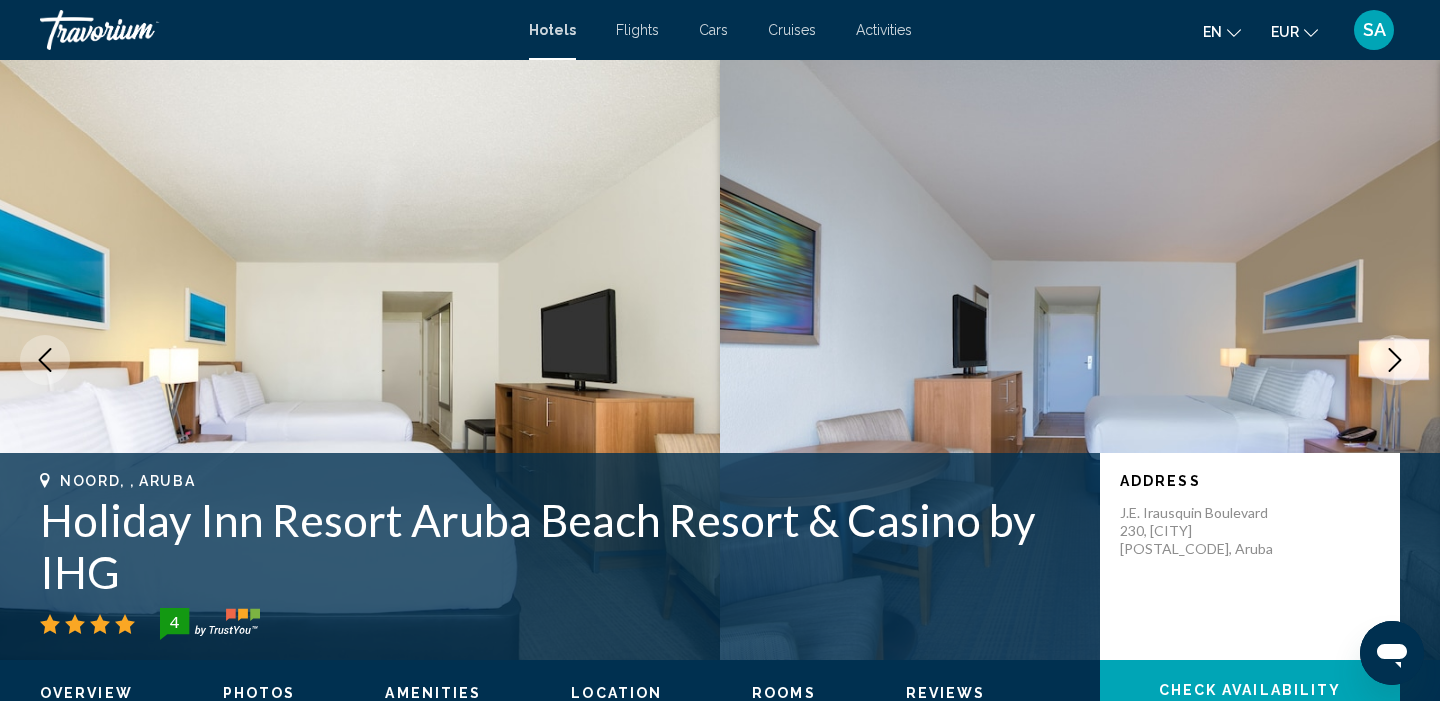 click 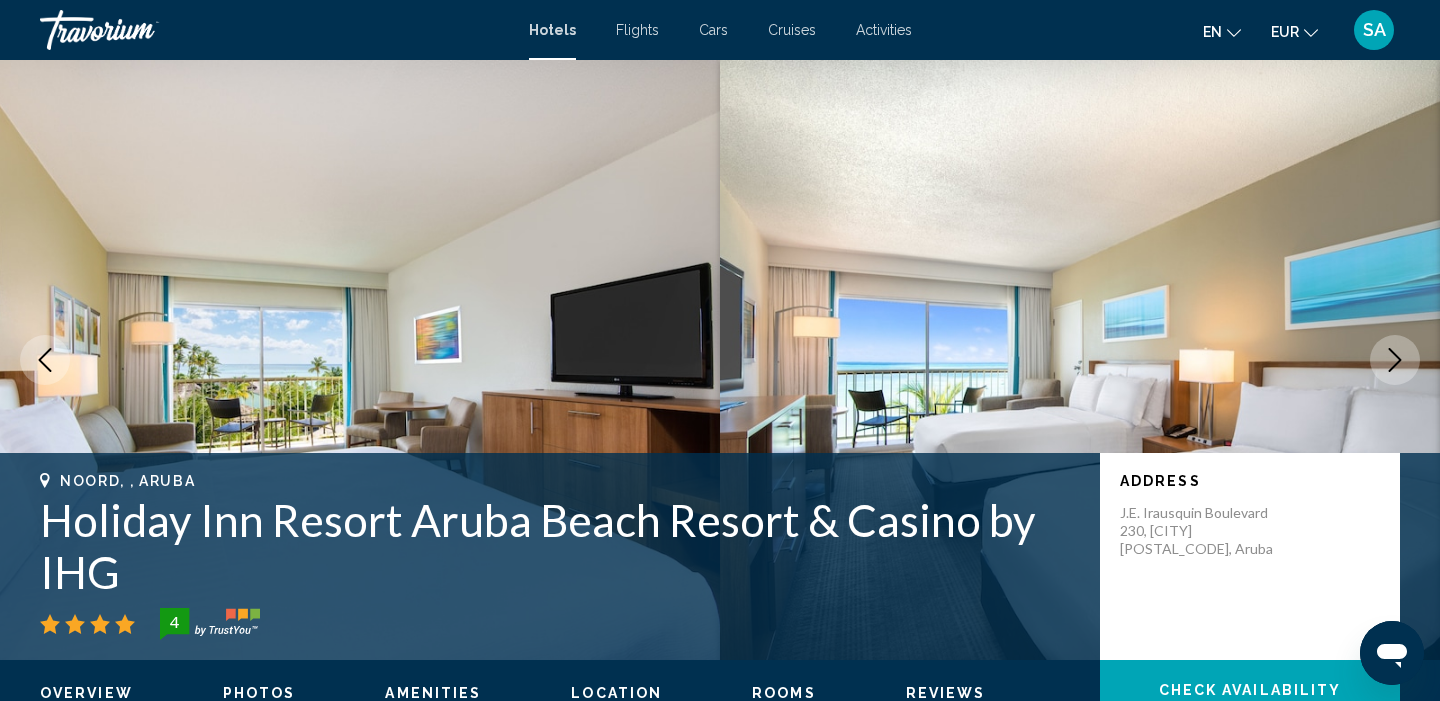 click 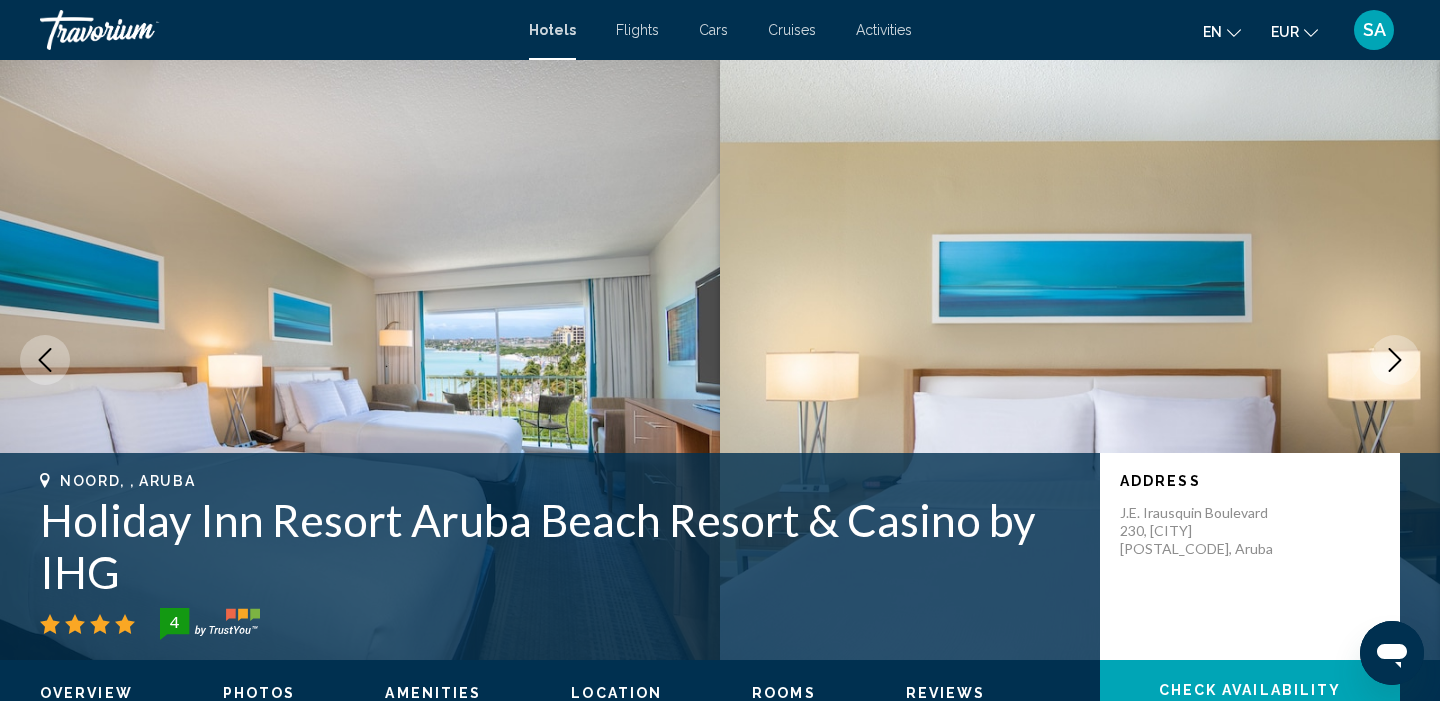 click 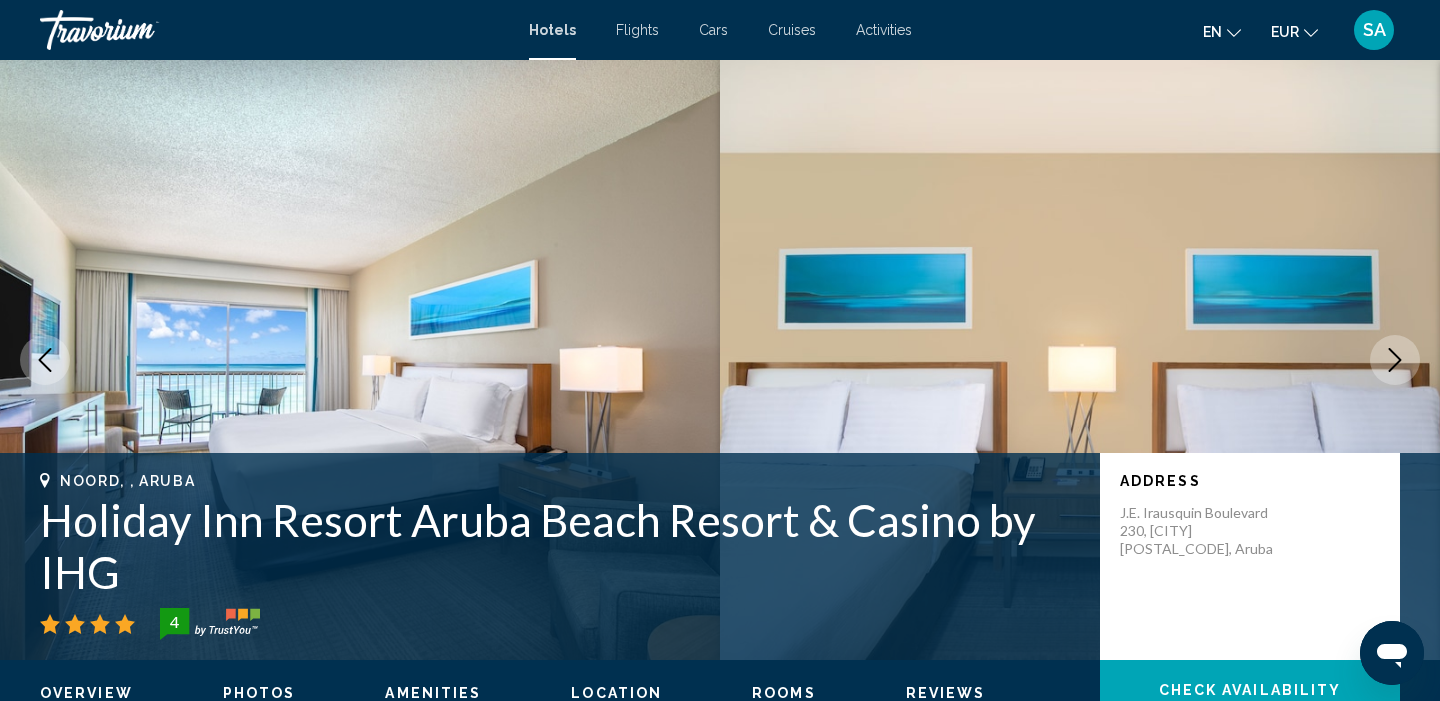 click 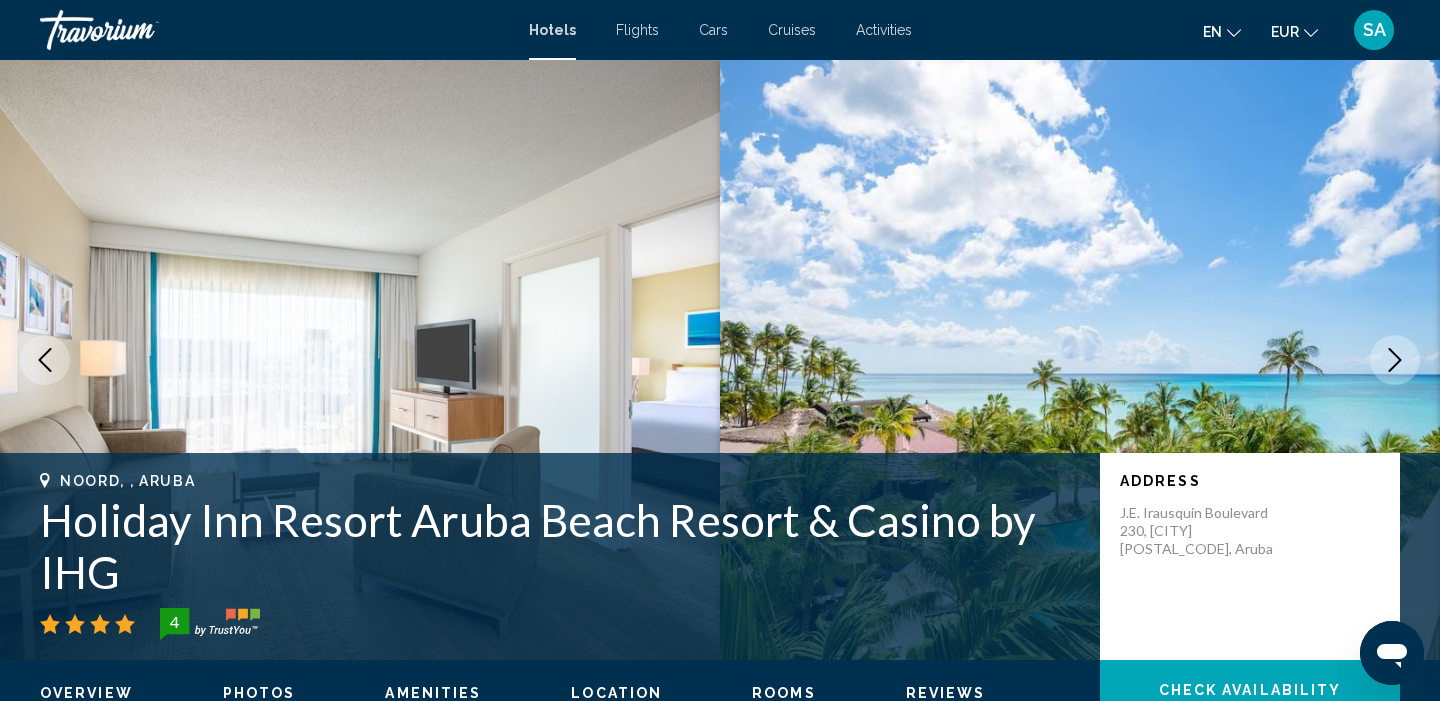 click 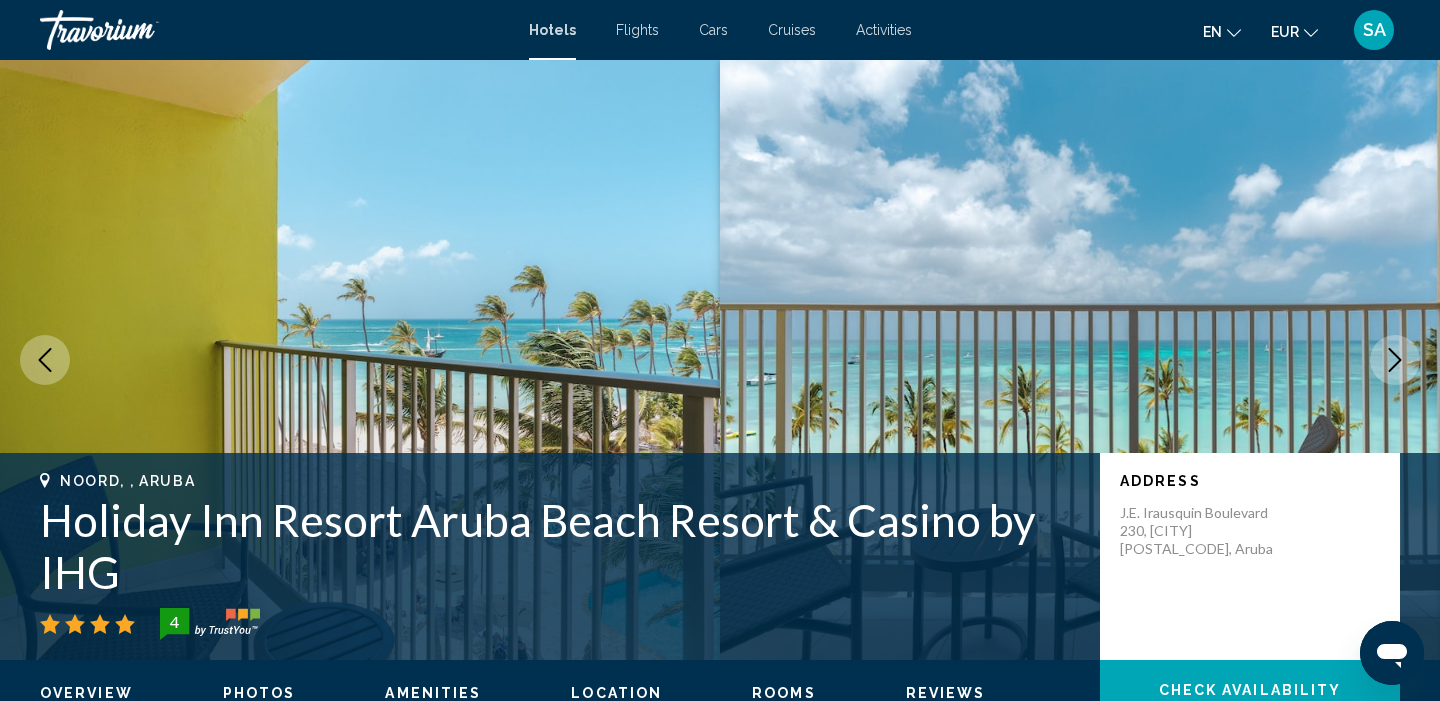 click 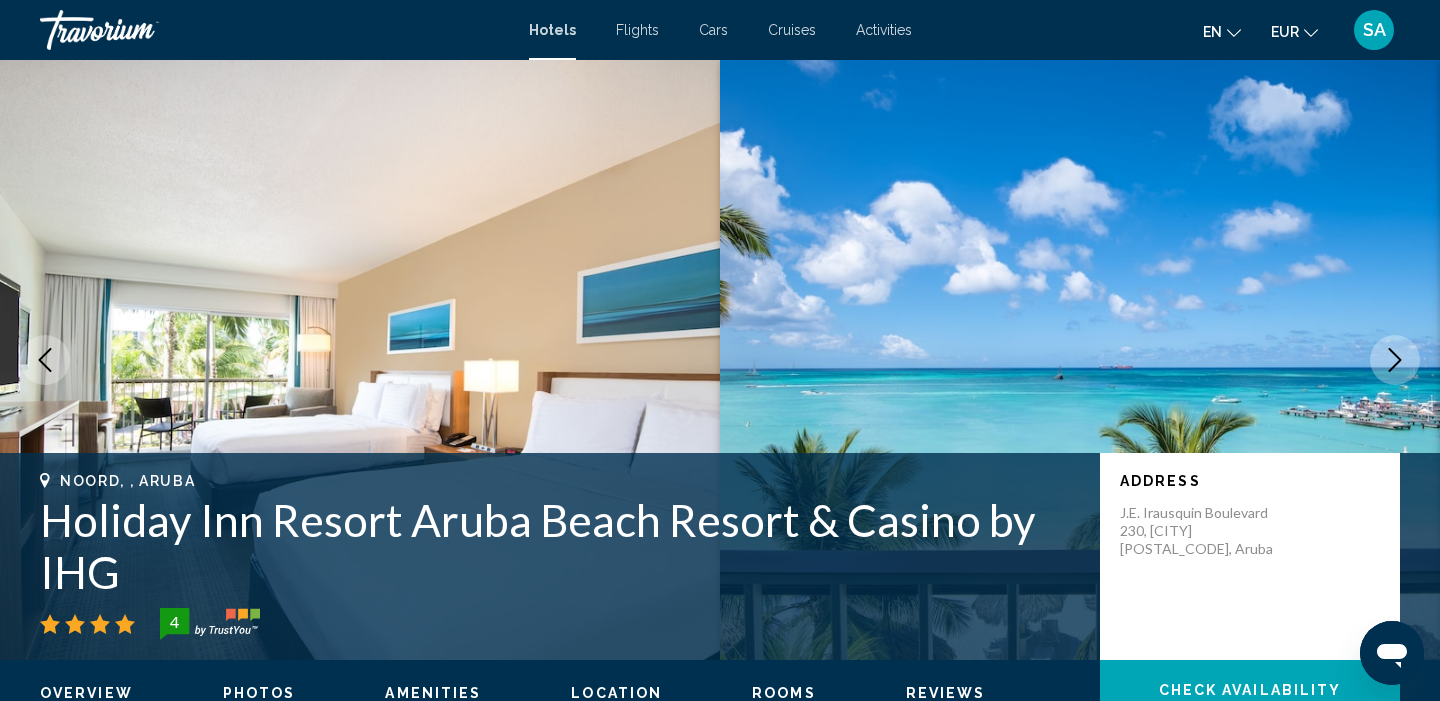 click 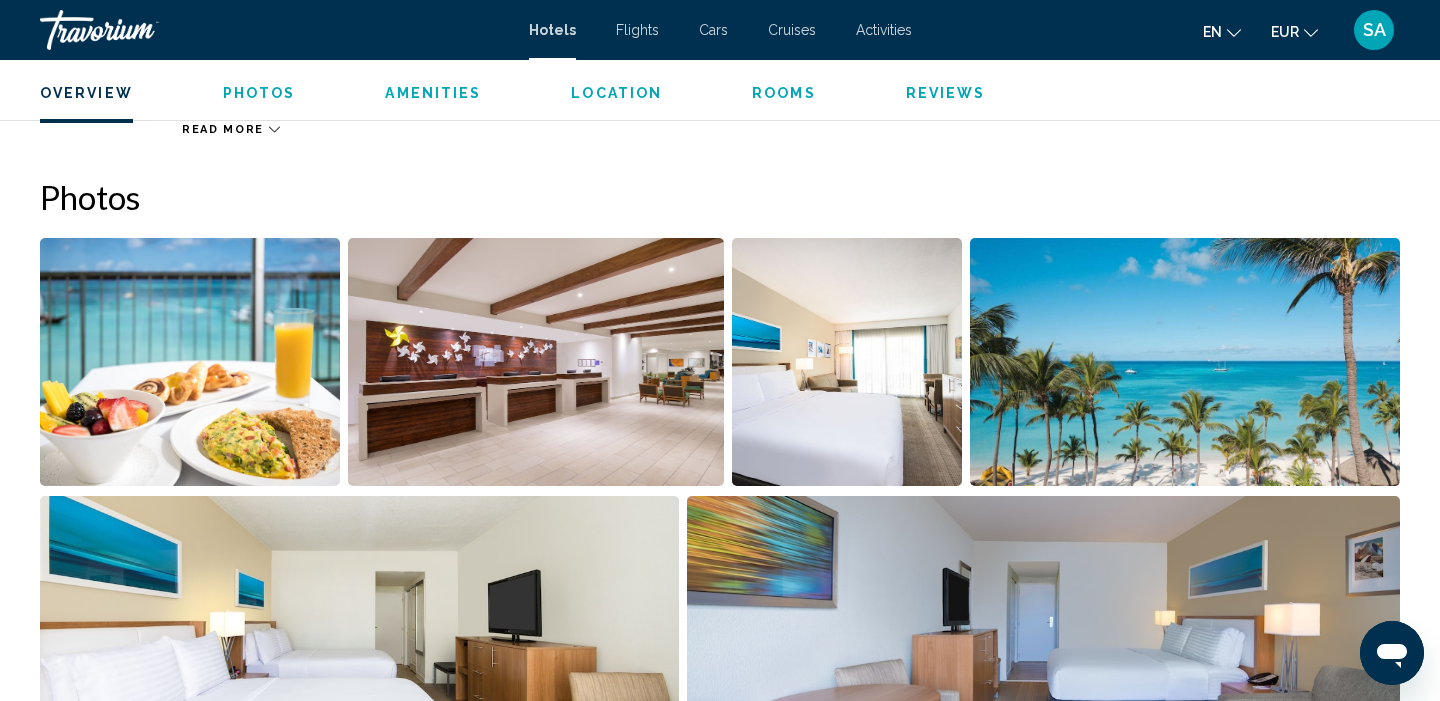scroll, scrollTop: 923, scrollLeft: 0, axis: vertical 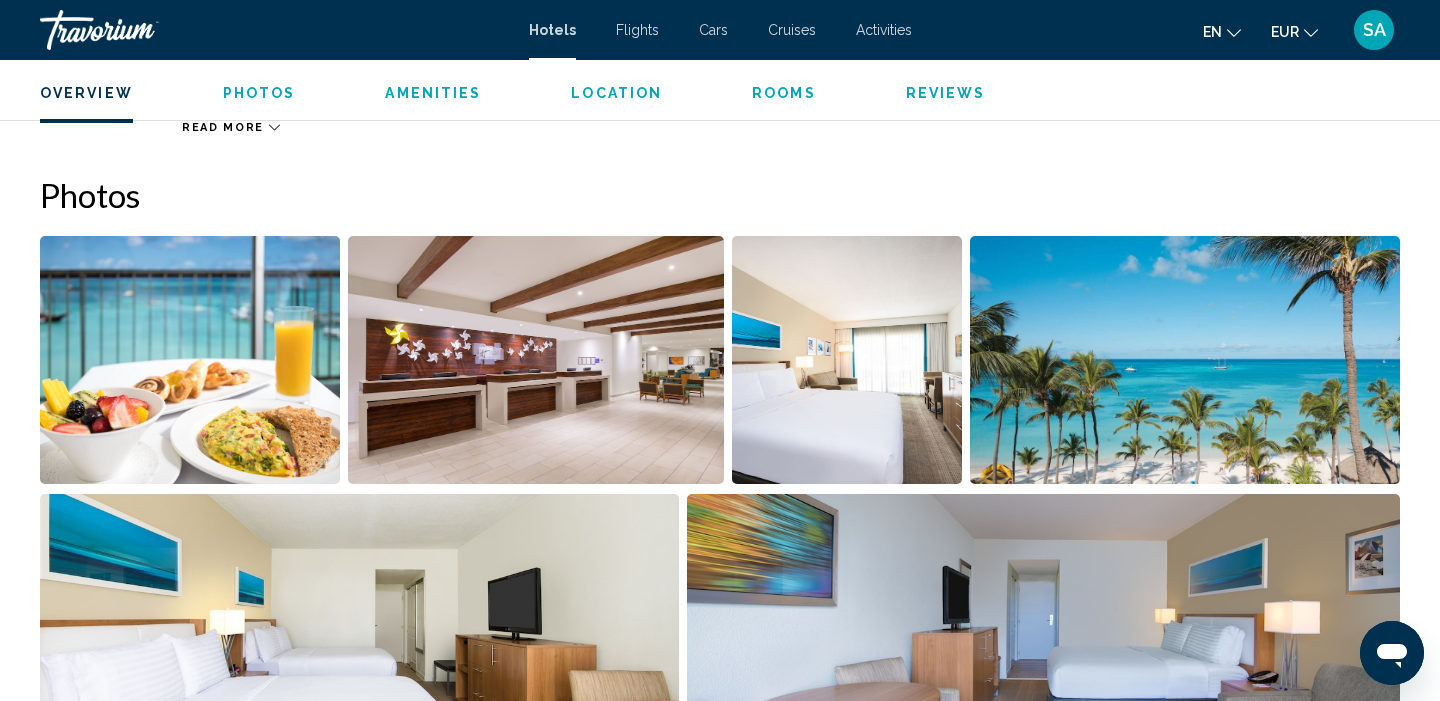 click at bounding box center (1185, 360) 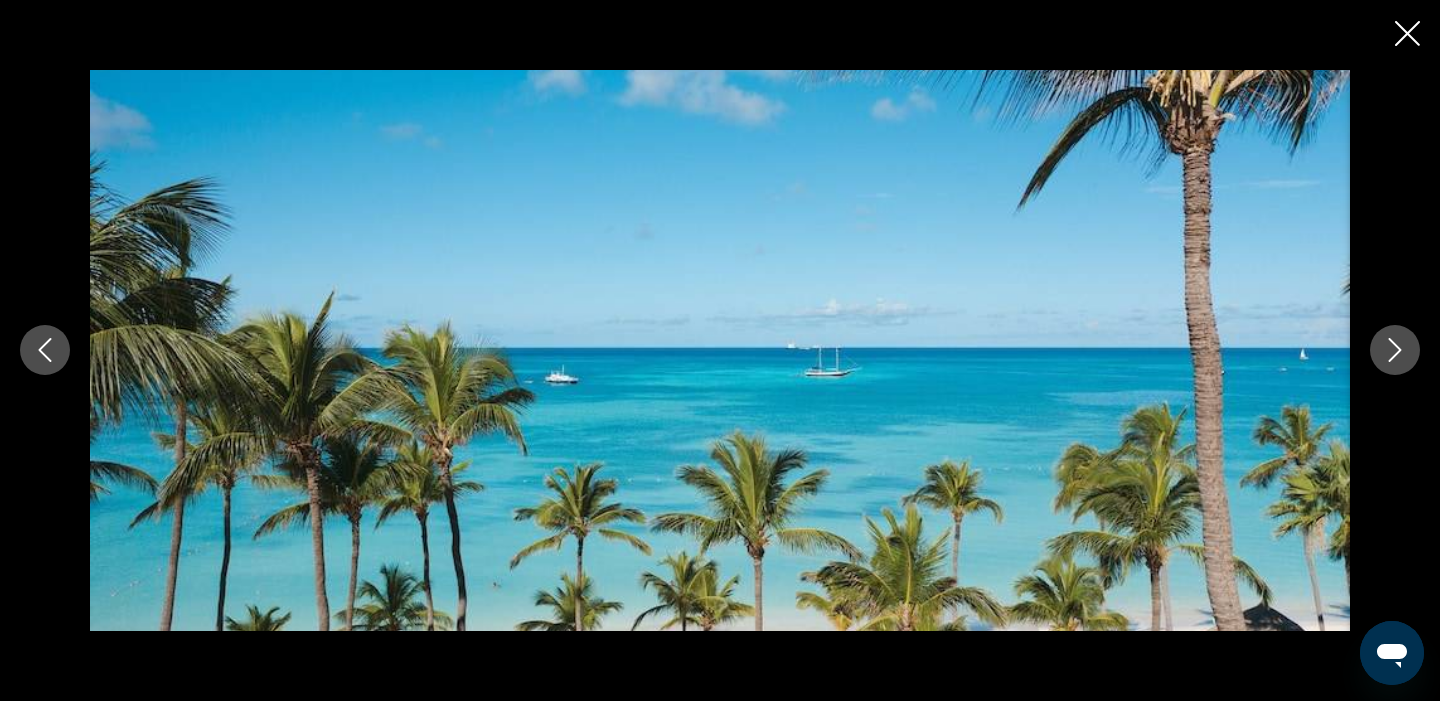 click 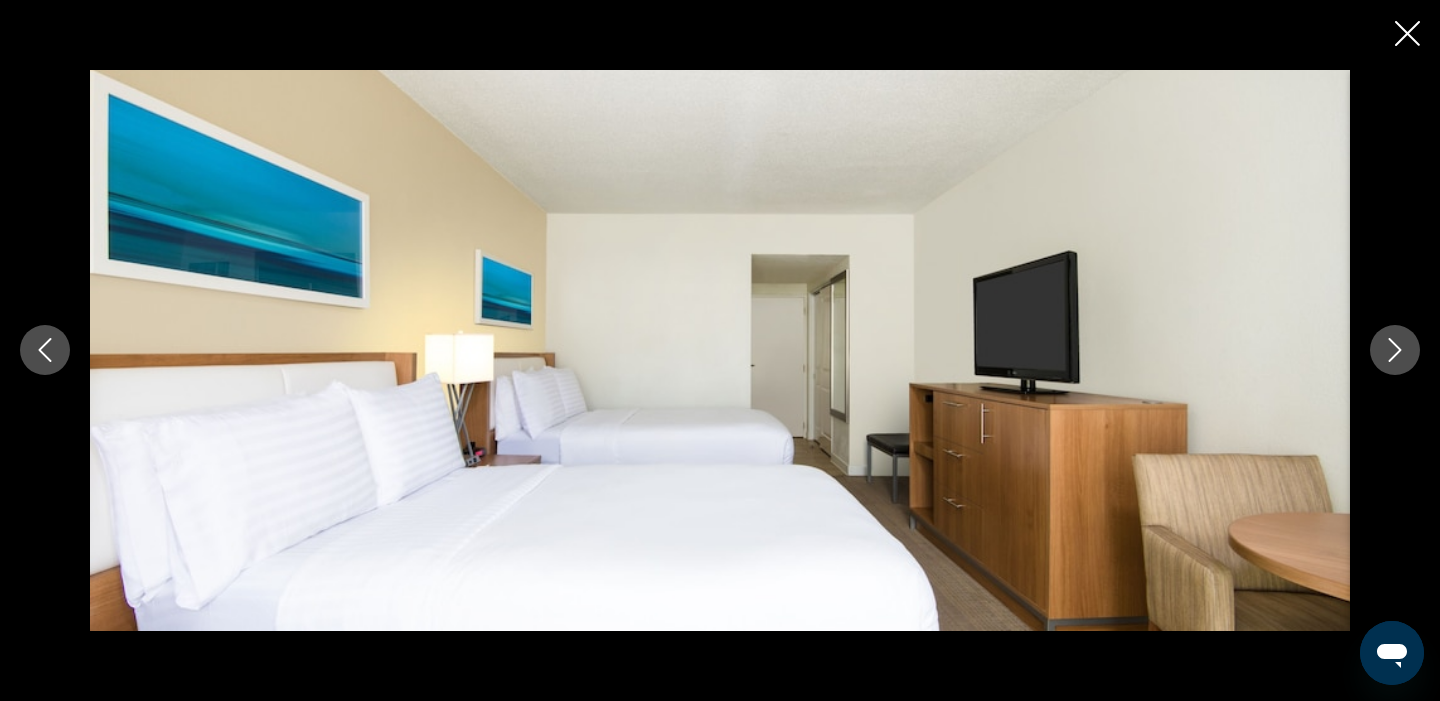 click 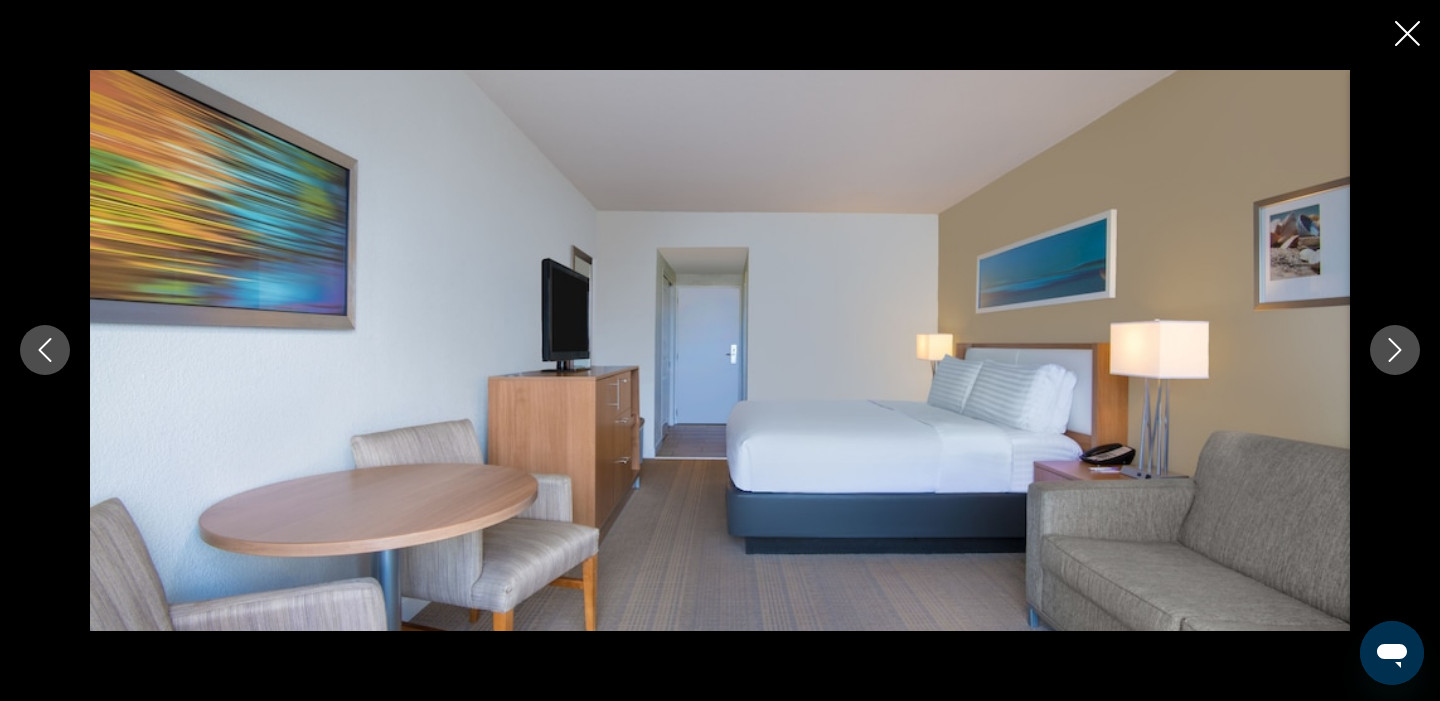 click 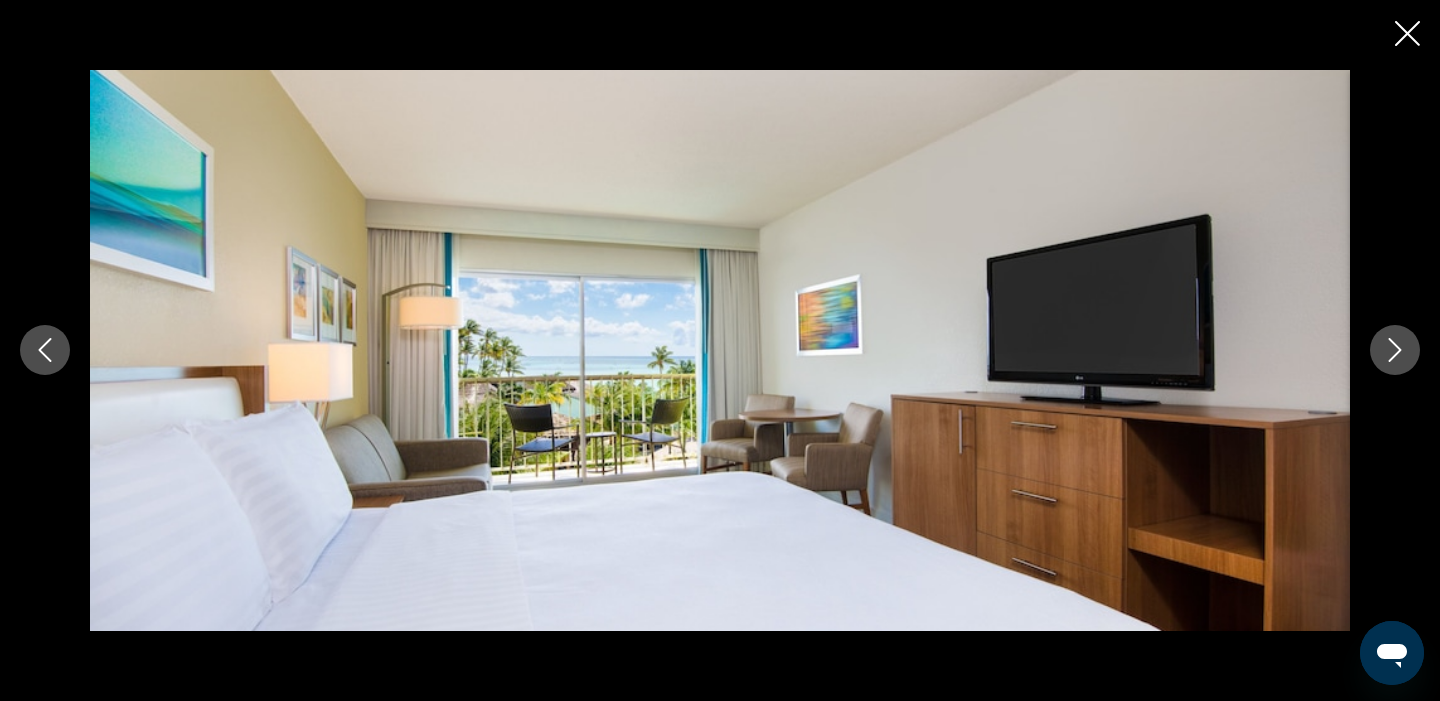 click 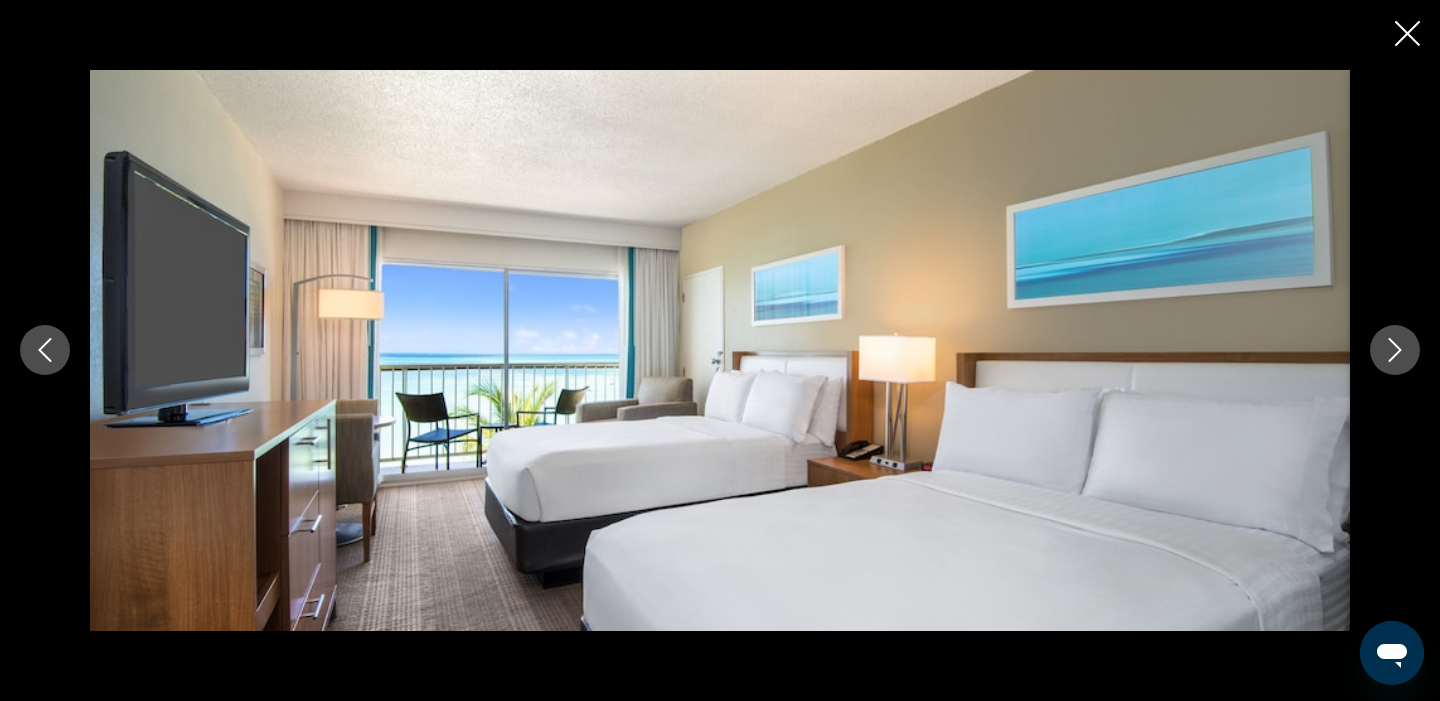 click 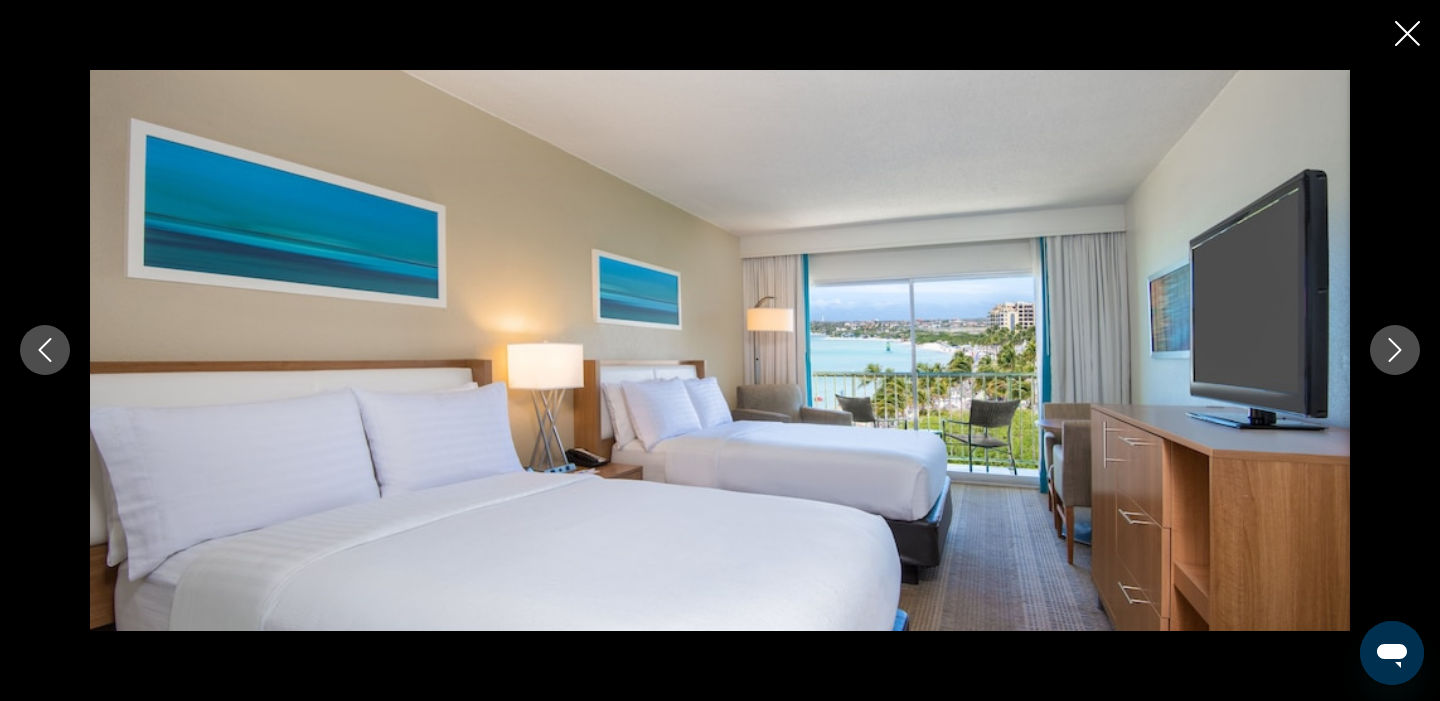 click 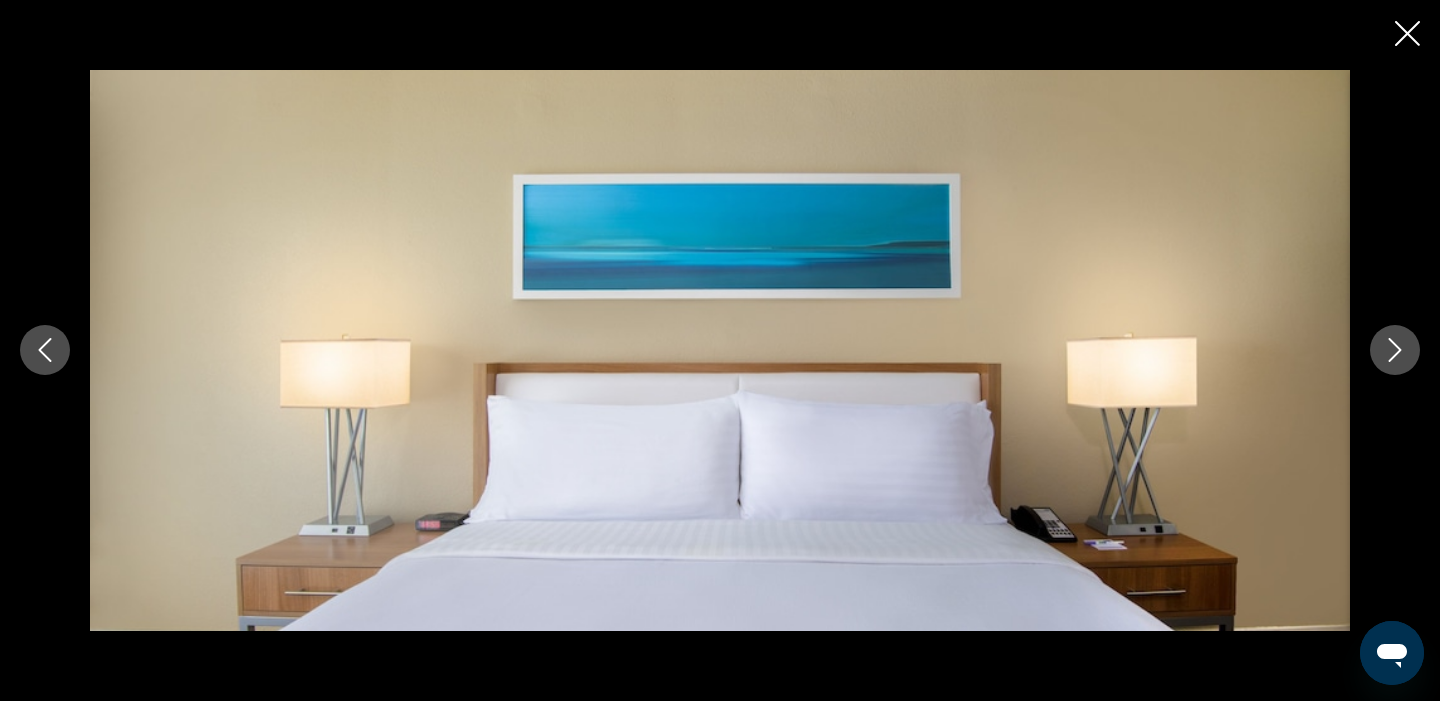 click 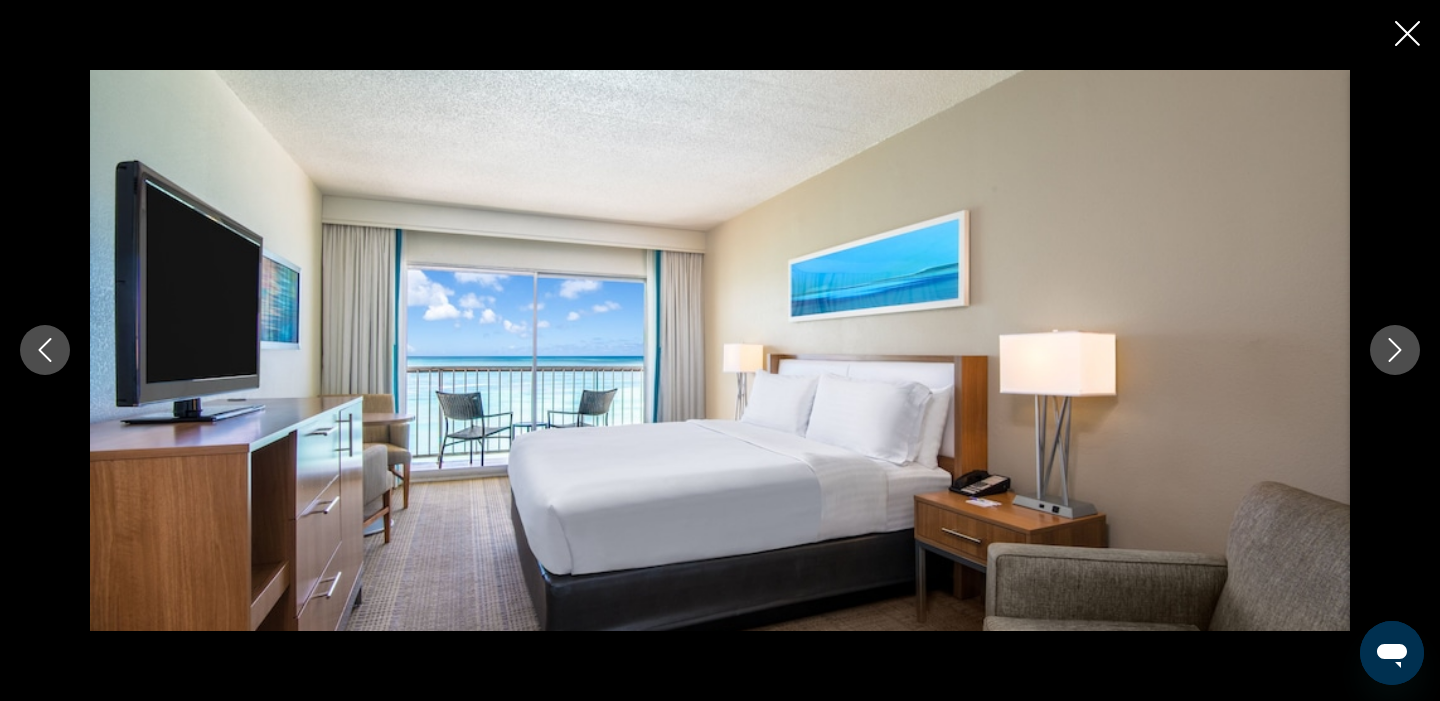 click 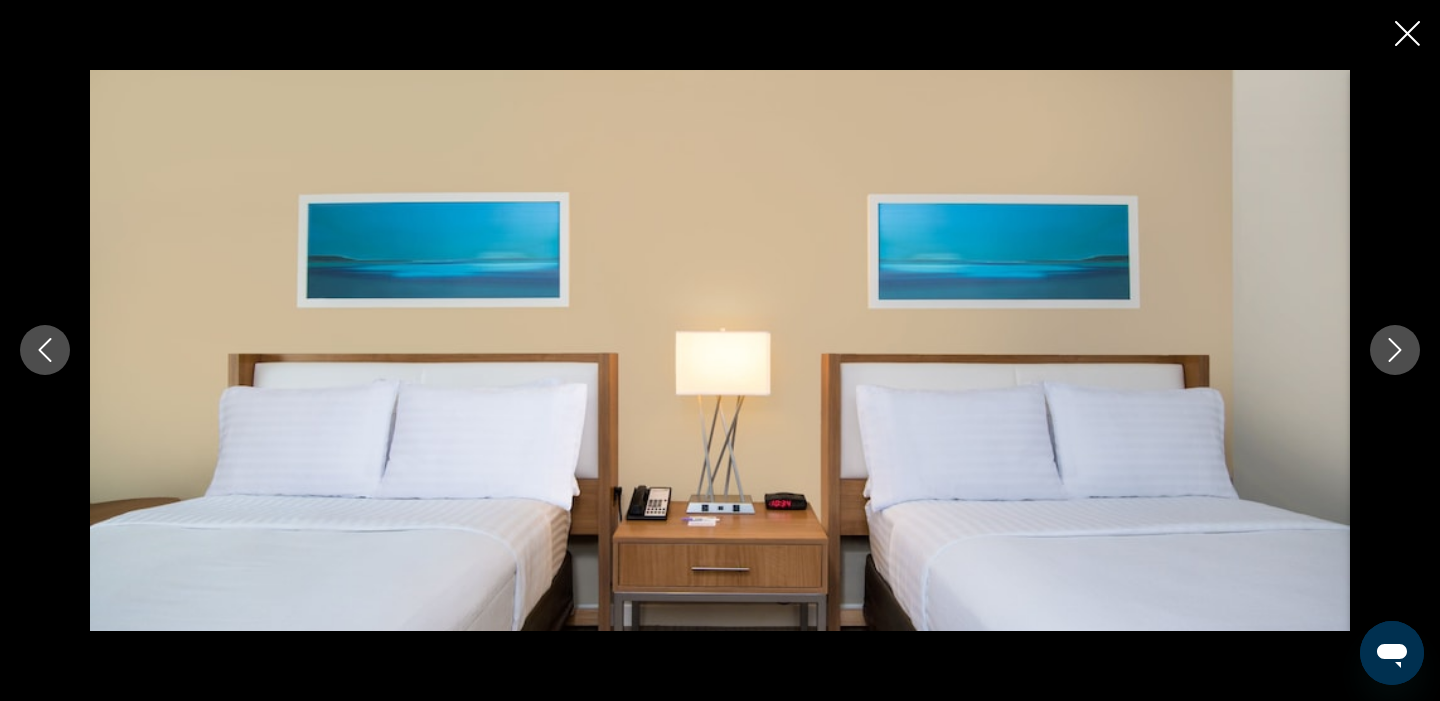click 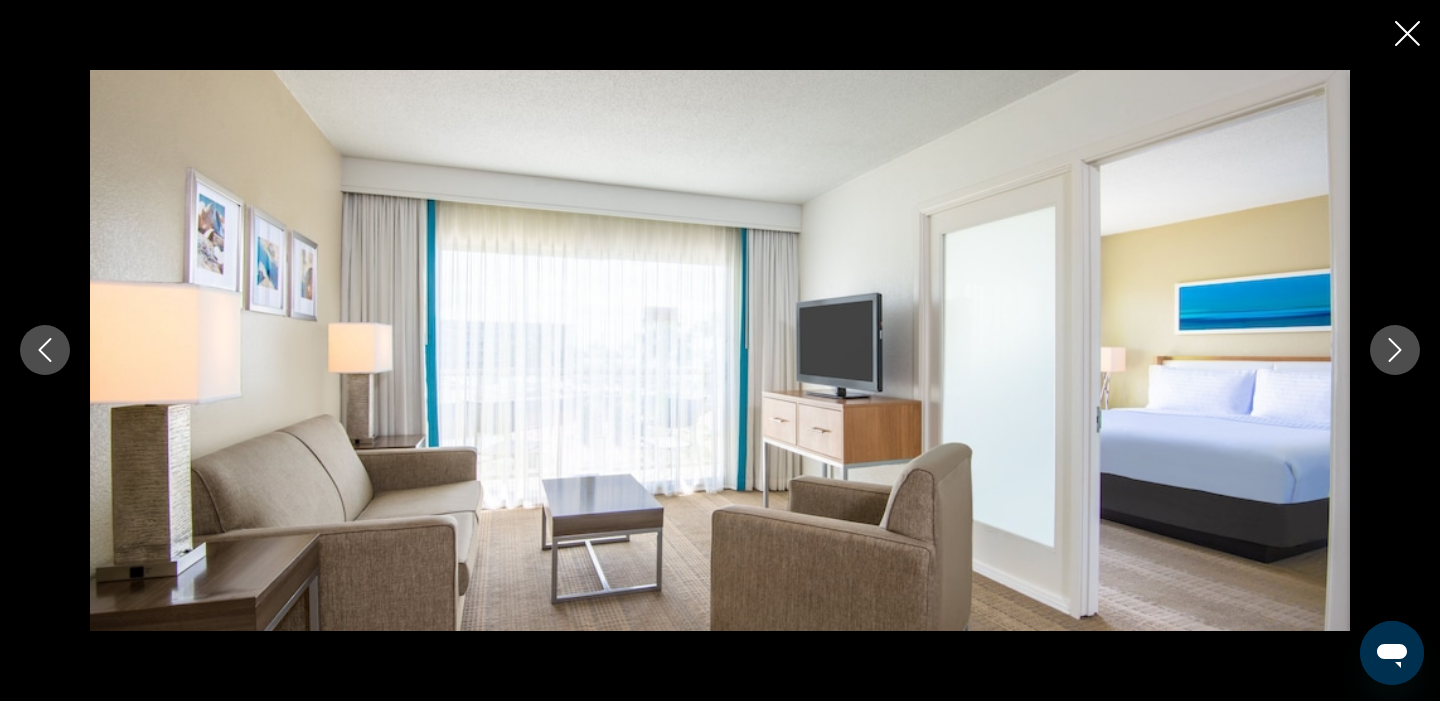 click 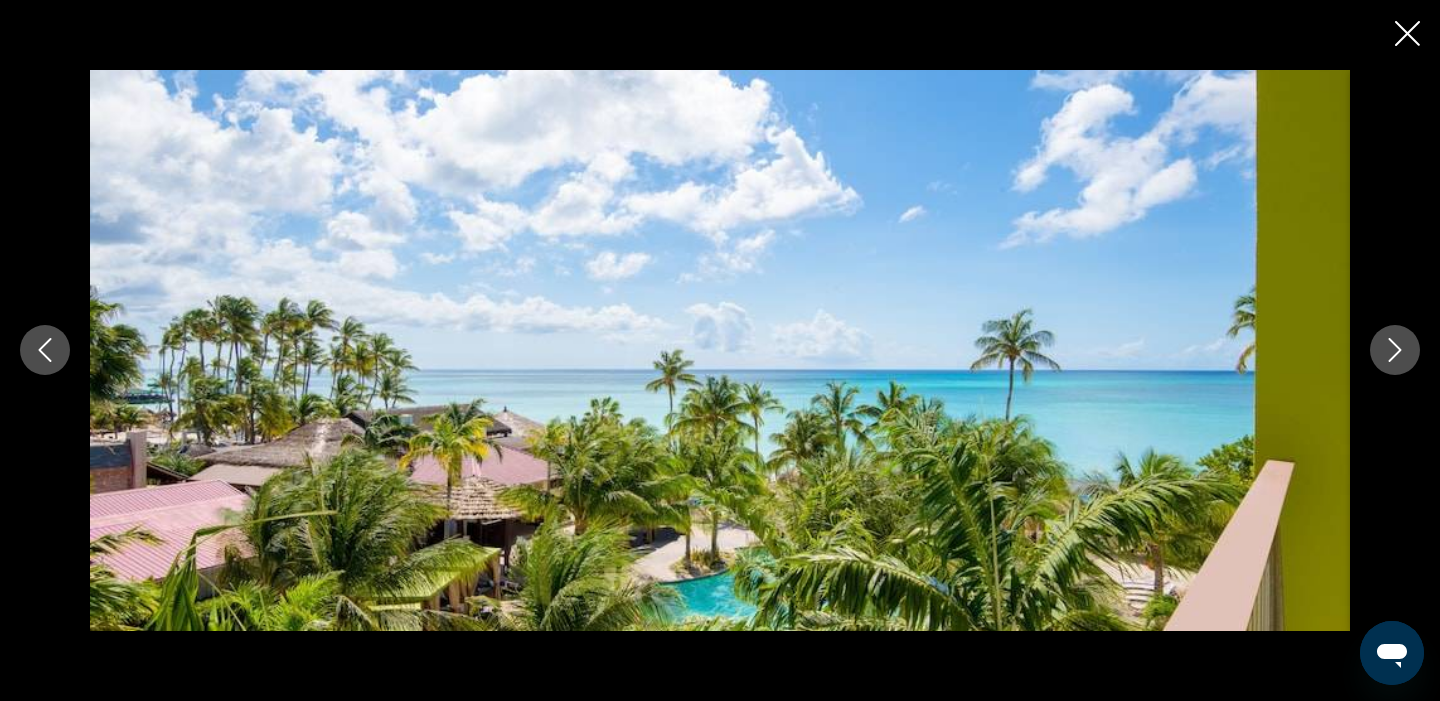 click 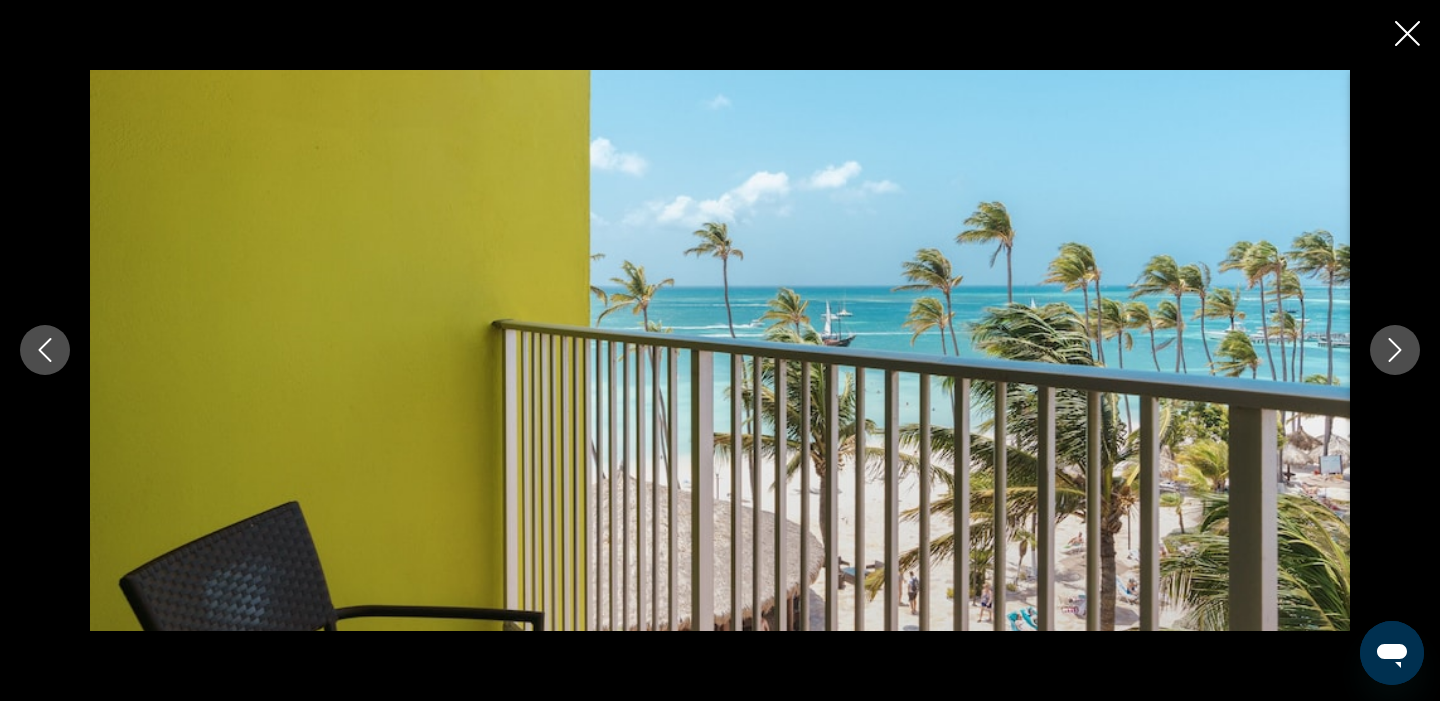 click 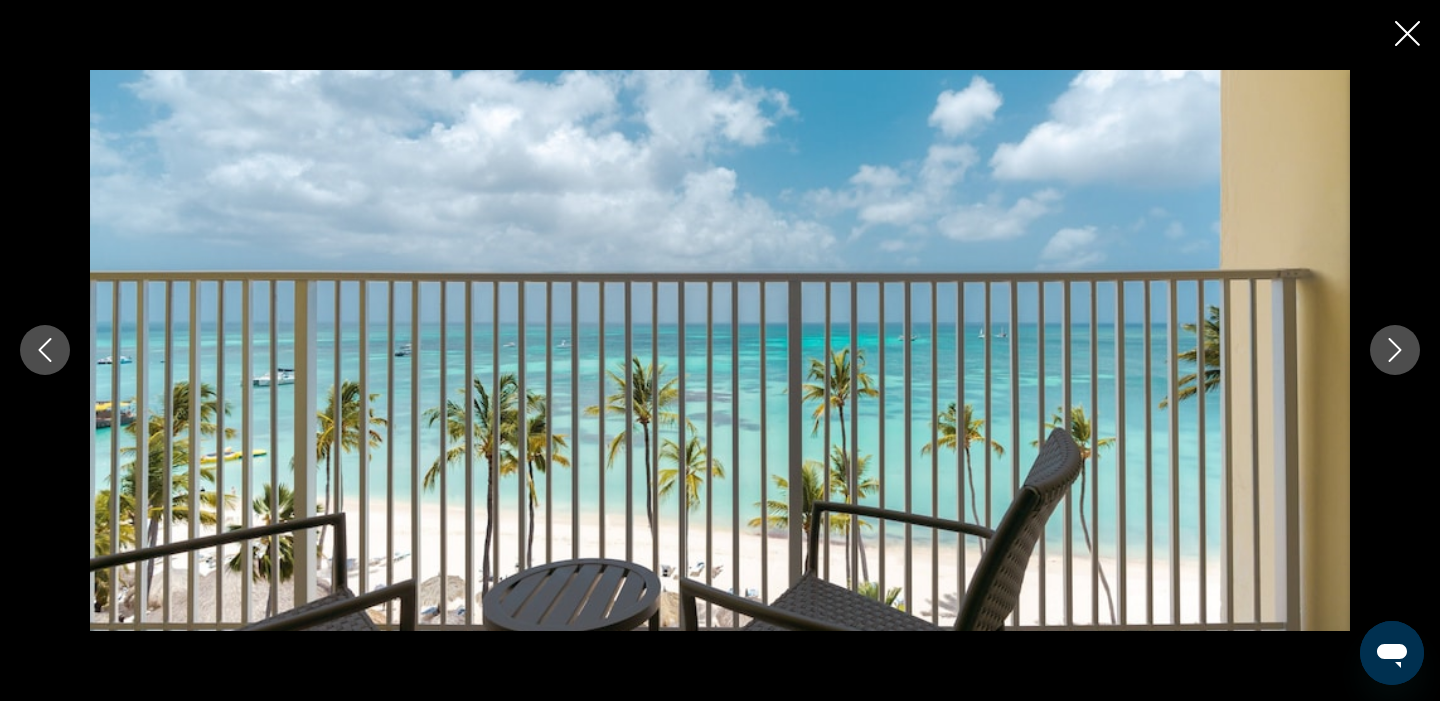 click at bounding box center [45, 350] 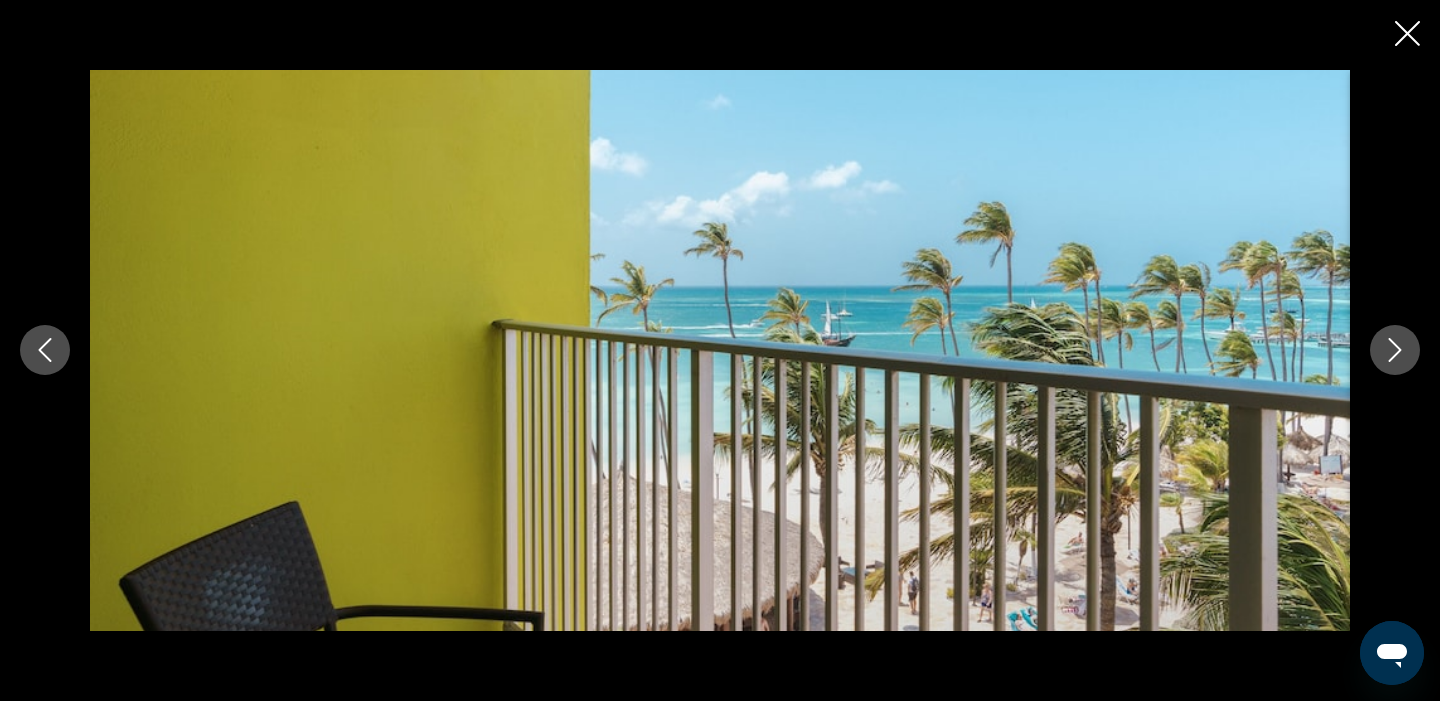 click 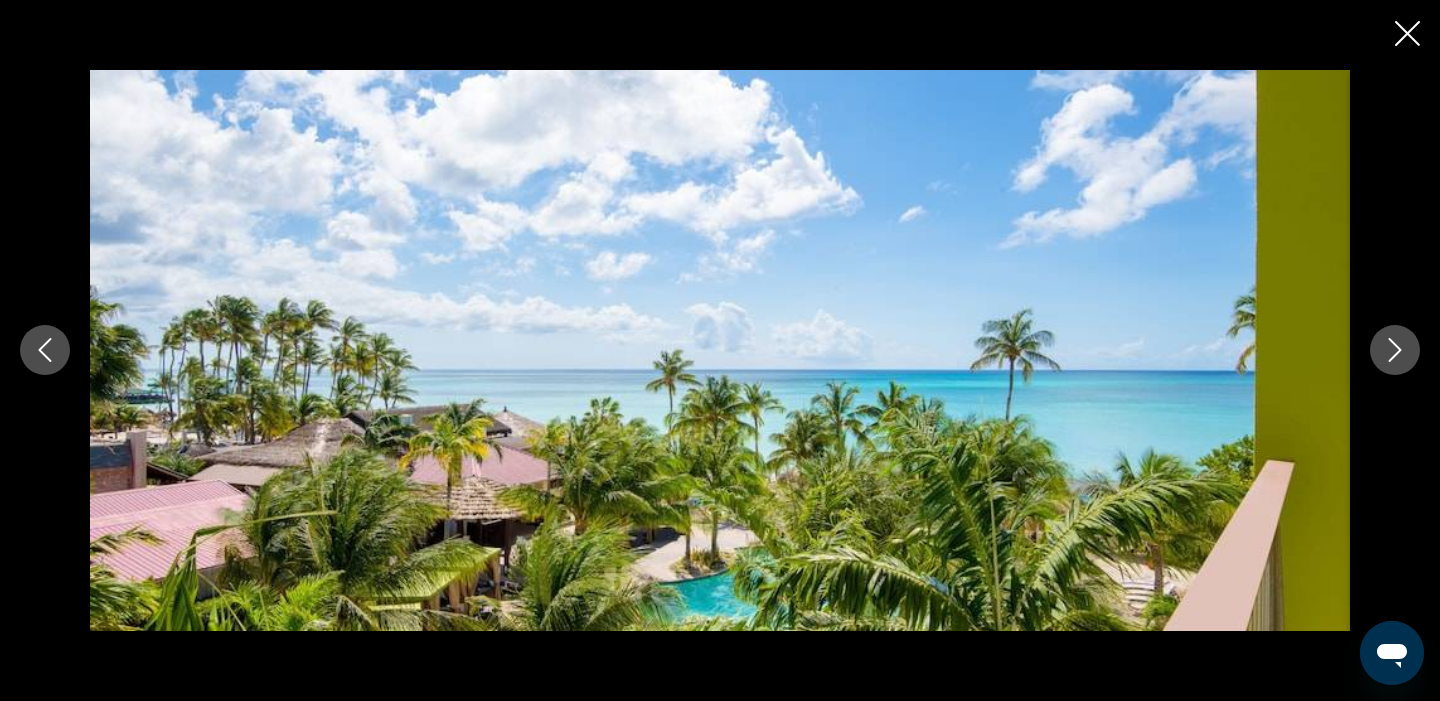 click at bounding box center [1395, 350] 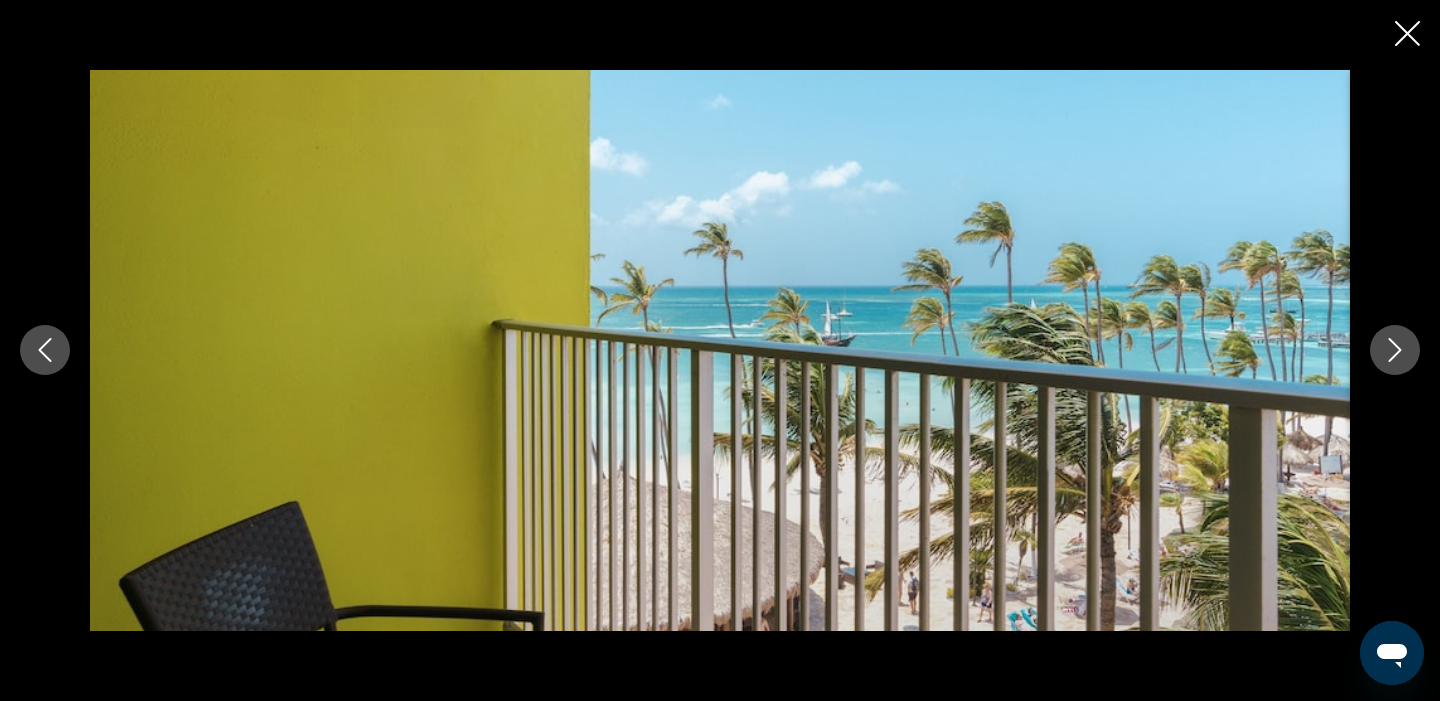 click at bounding box center (1395, 350) 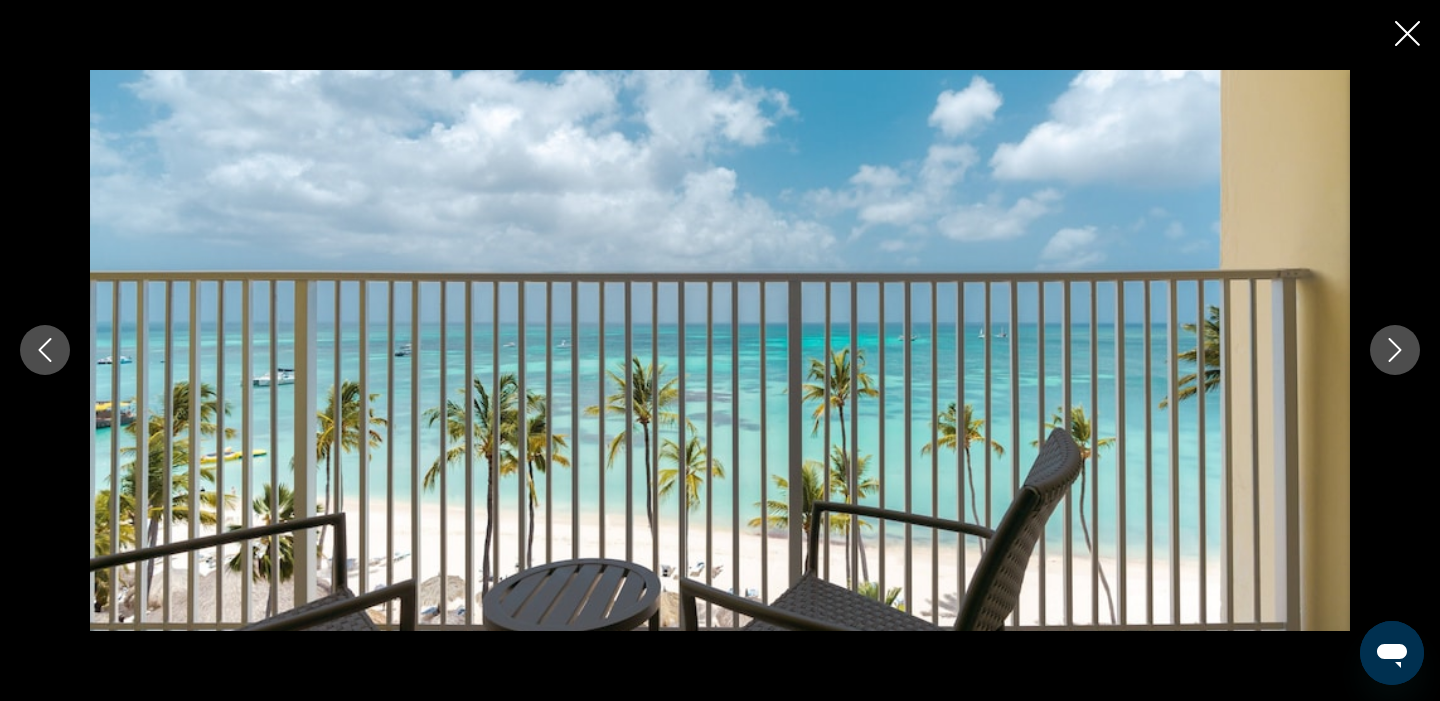 click at bounding box center [1395, 350] 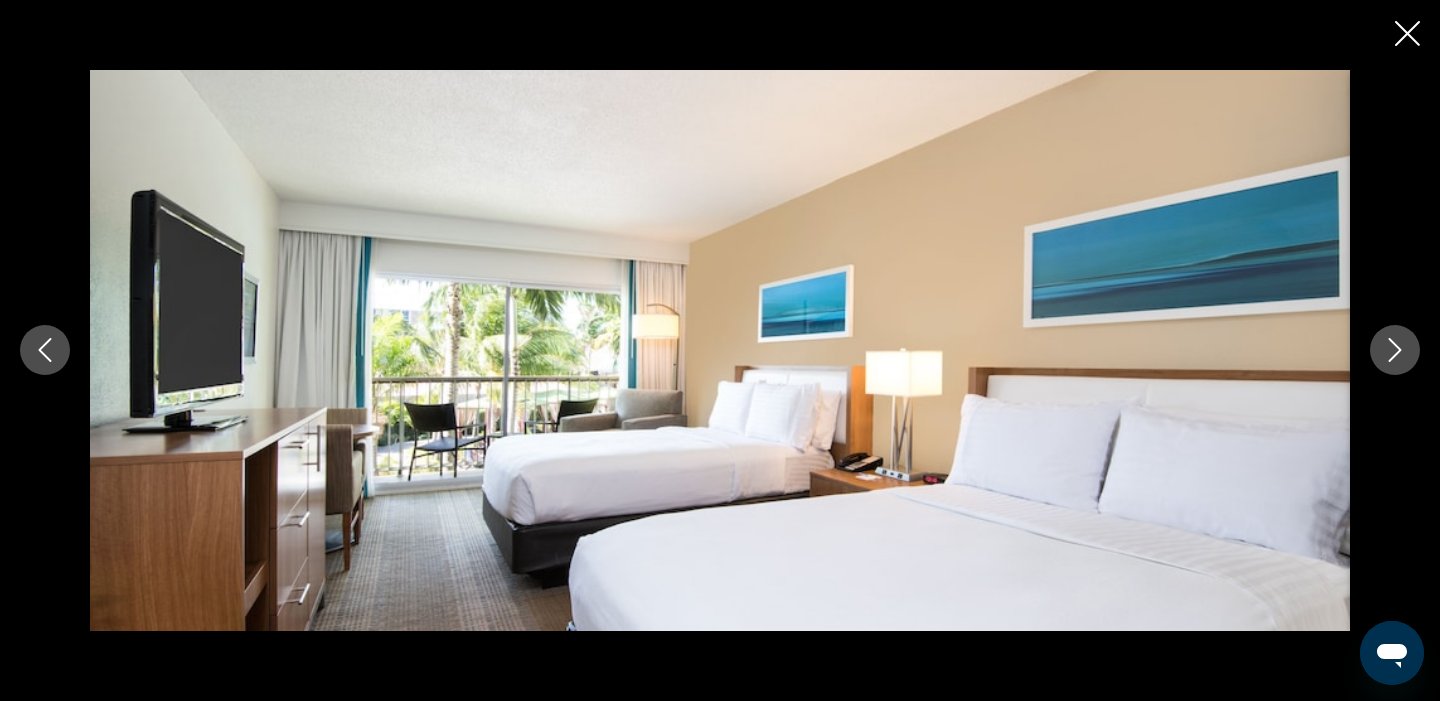 click at bounding box center (1395, 350) 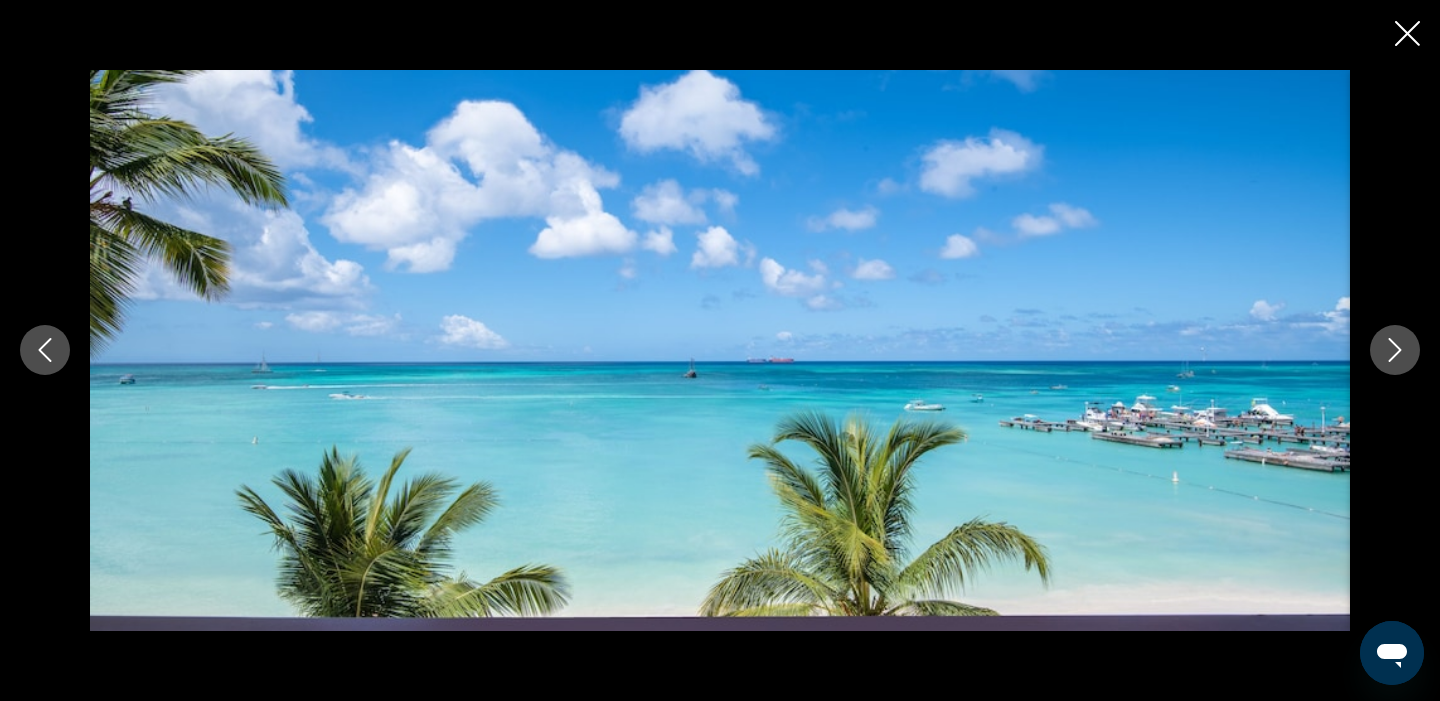 click at bounding box center (1395, 350) 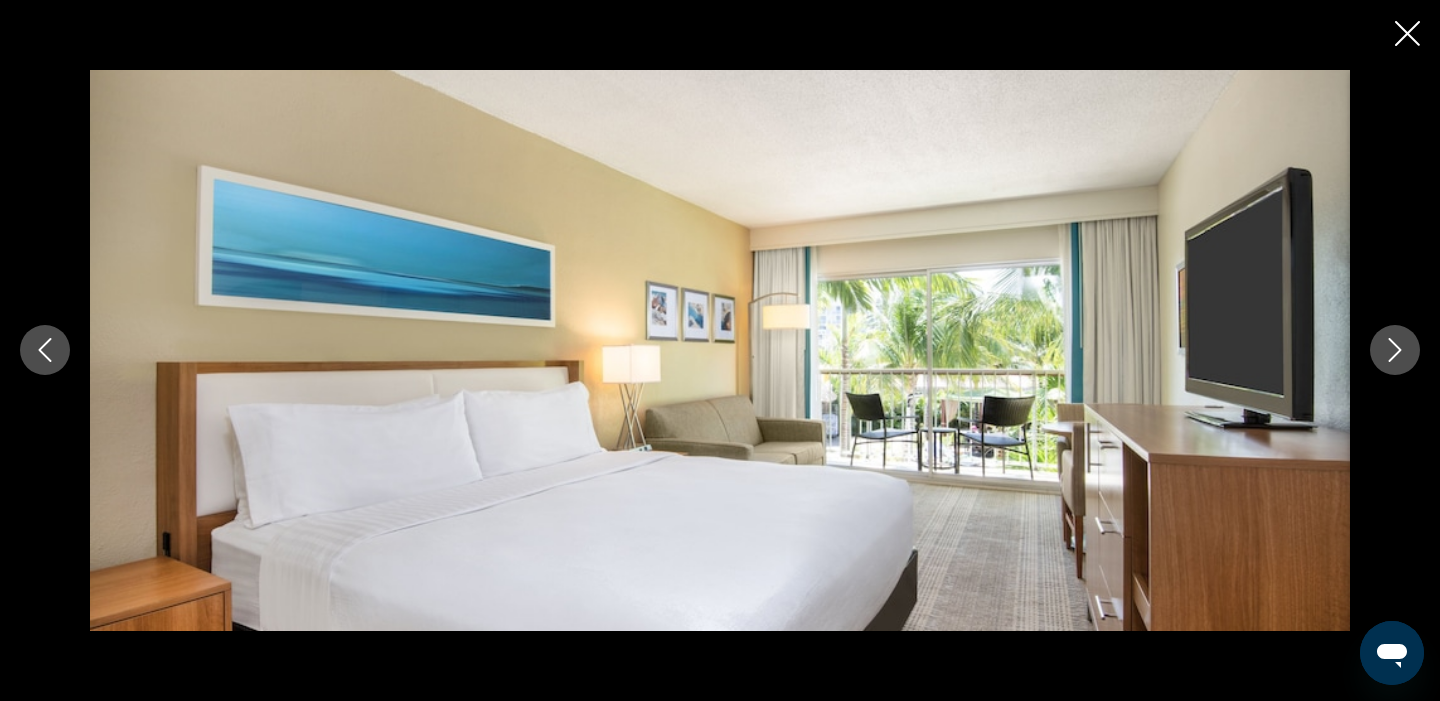 click at bounding box center (1395, 350) 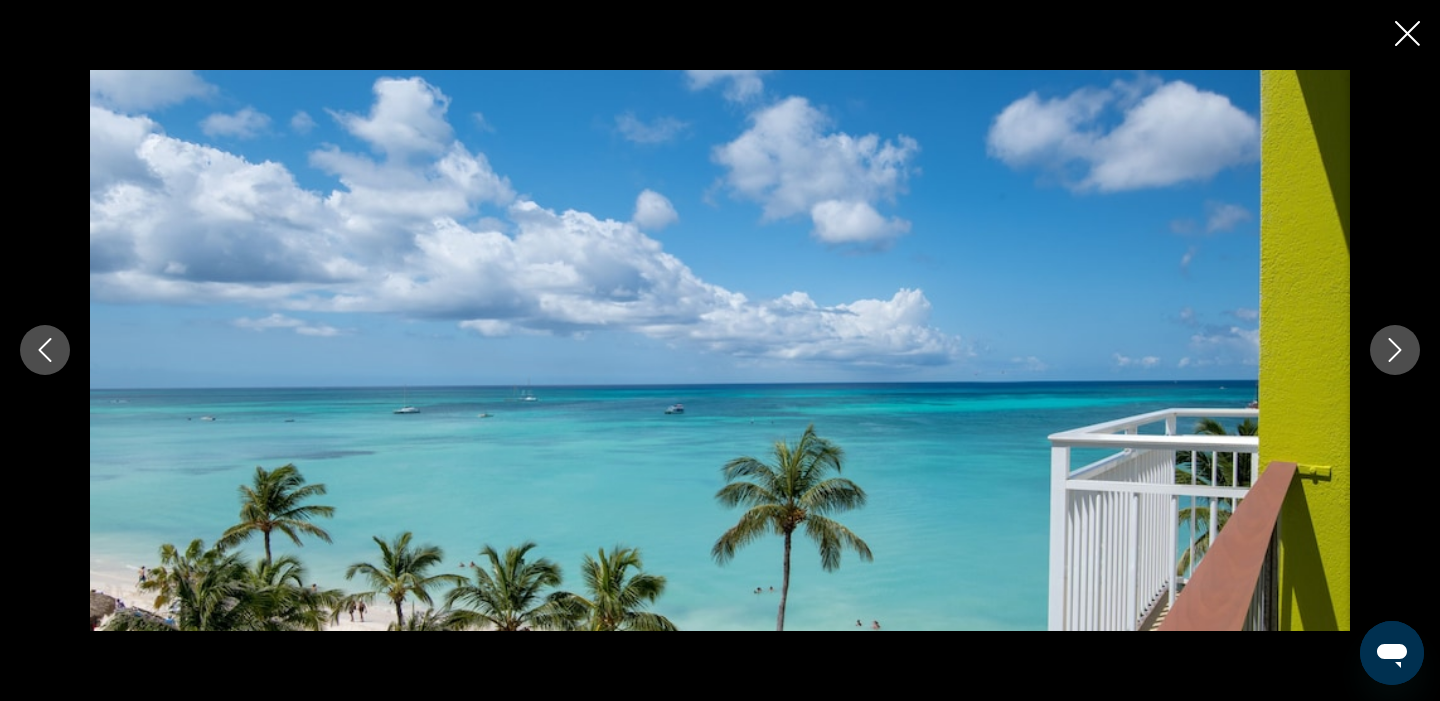 click at bounding box center (1395, 350) 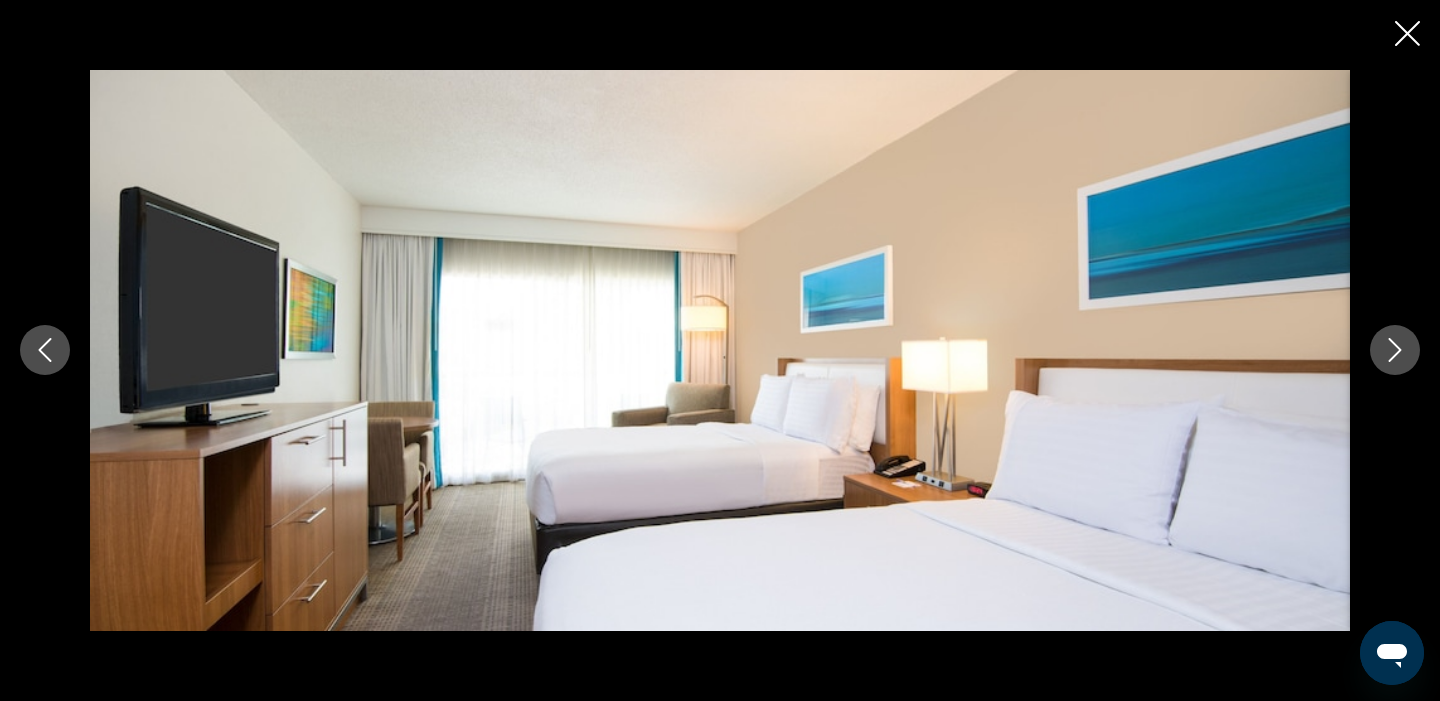 click 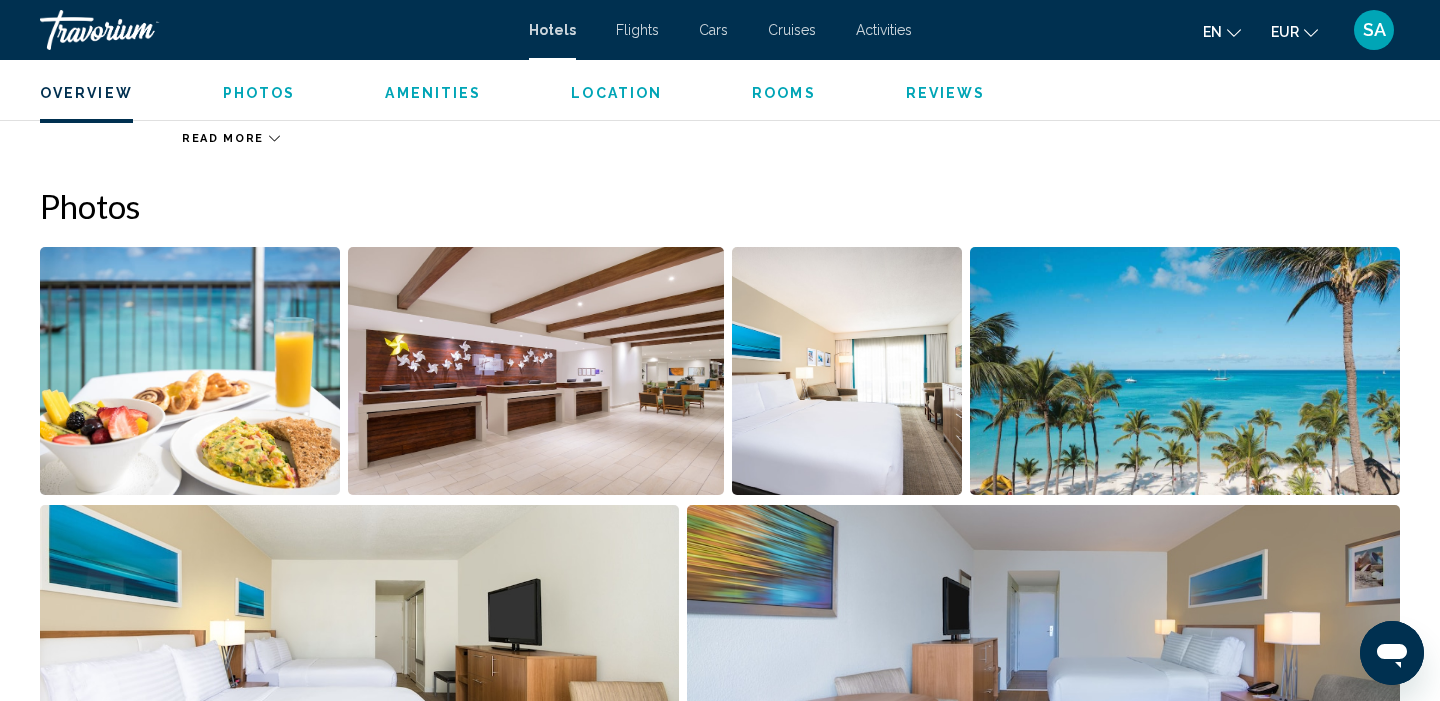 scroll, scrollTop: 686, scrollLeft: 0, axis: vertical 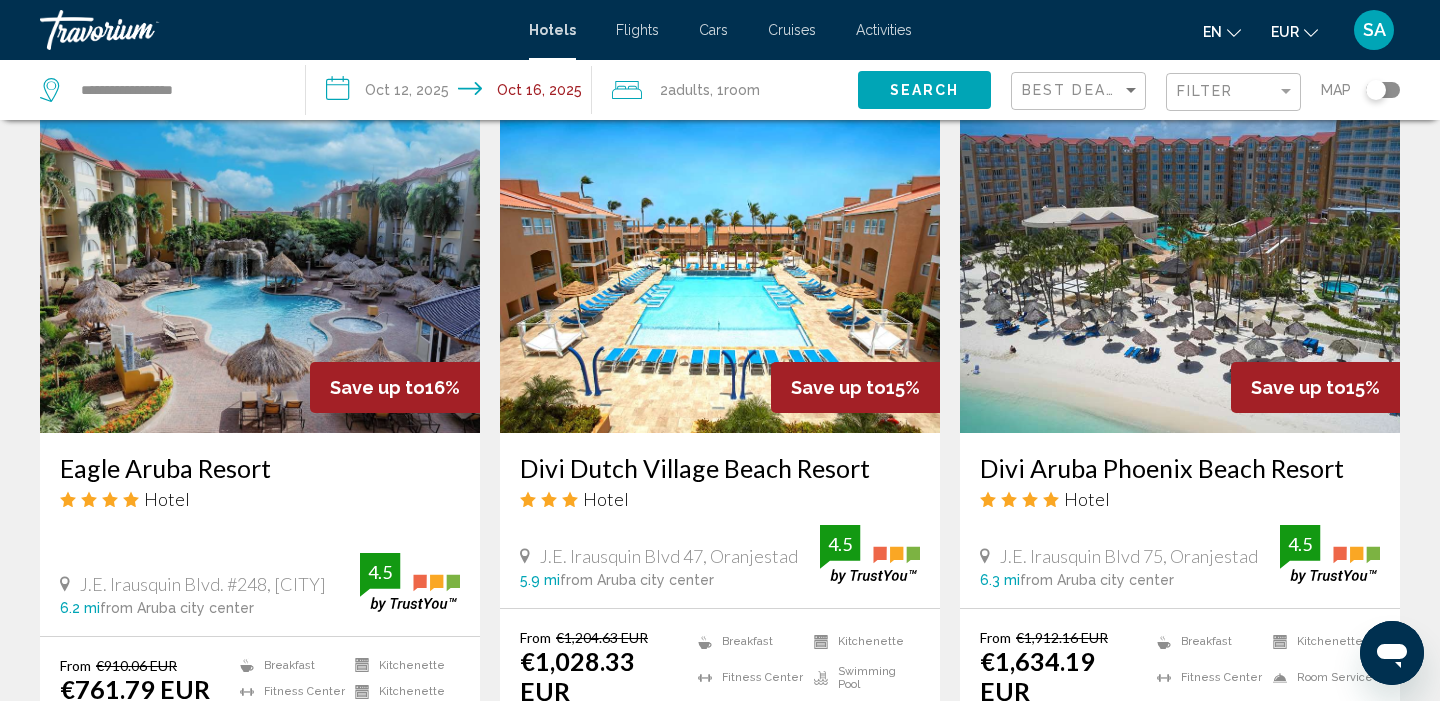 click at bounding box center [260, 273] 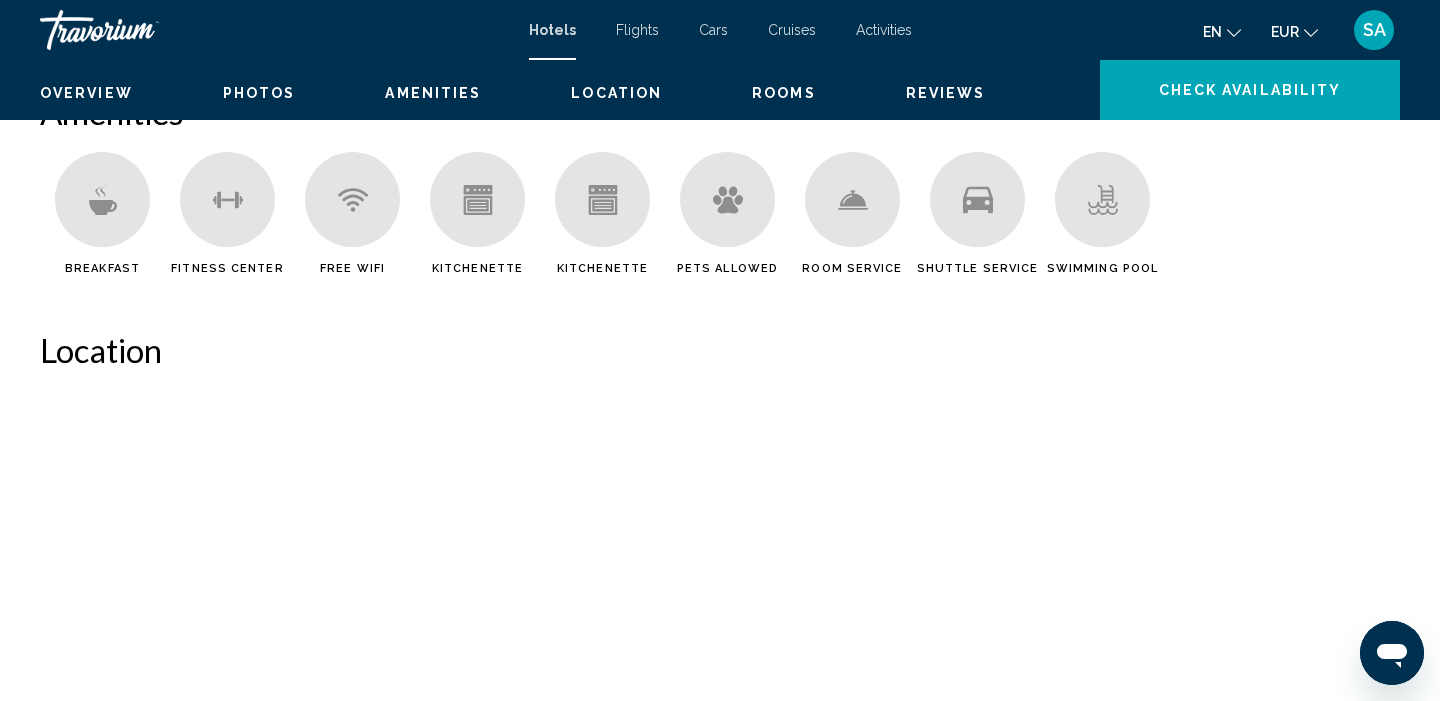 scroll, scrollTop: 0, scrollLeft: 0, axis: both 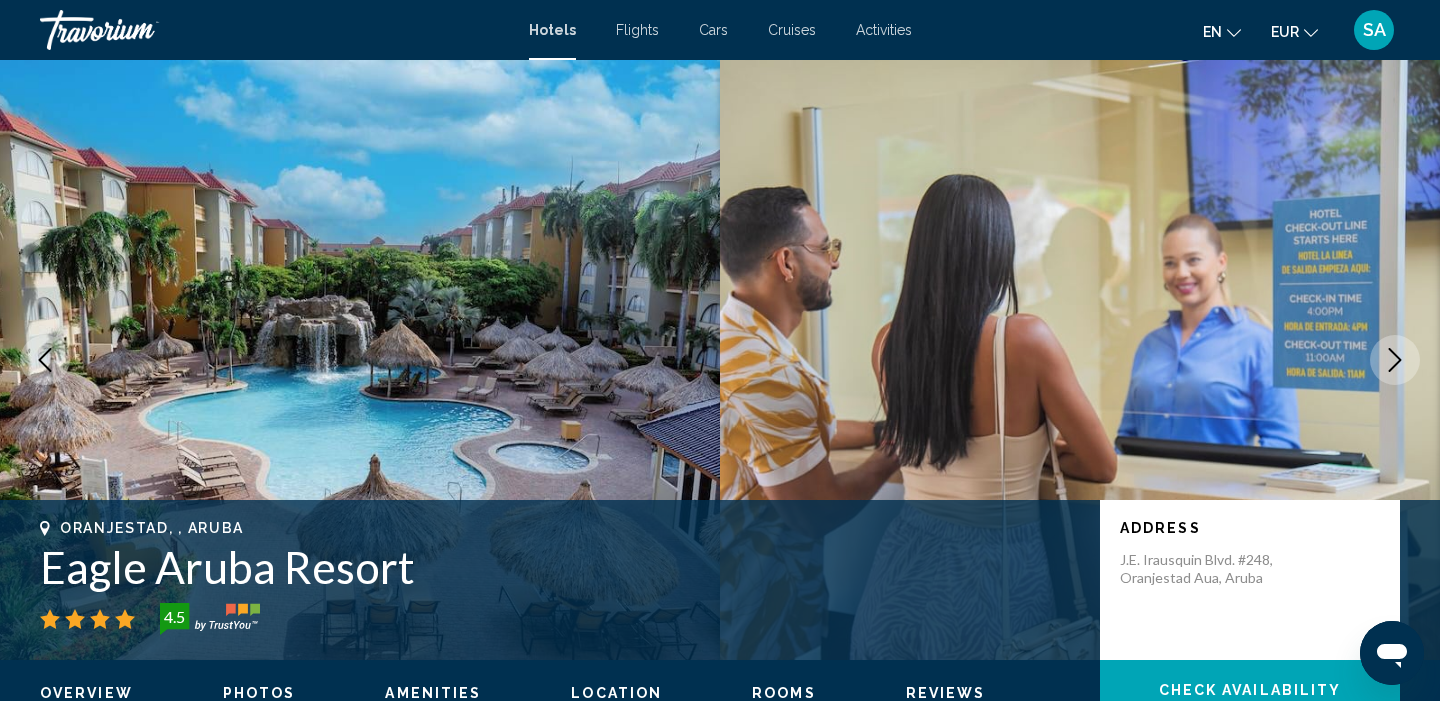 click 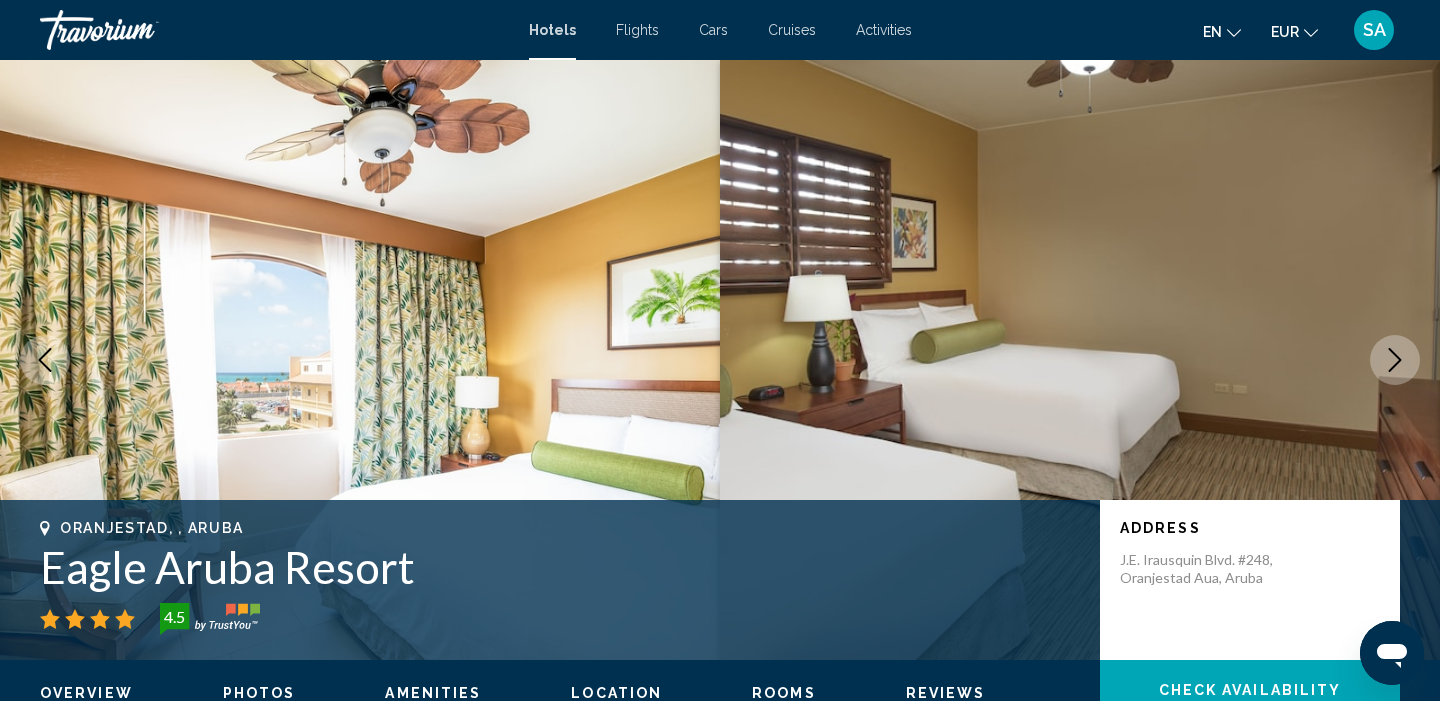 click 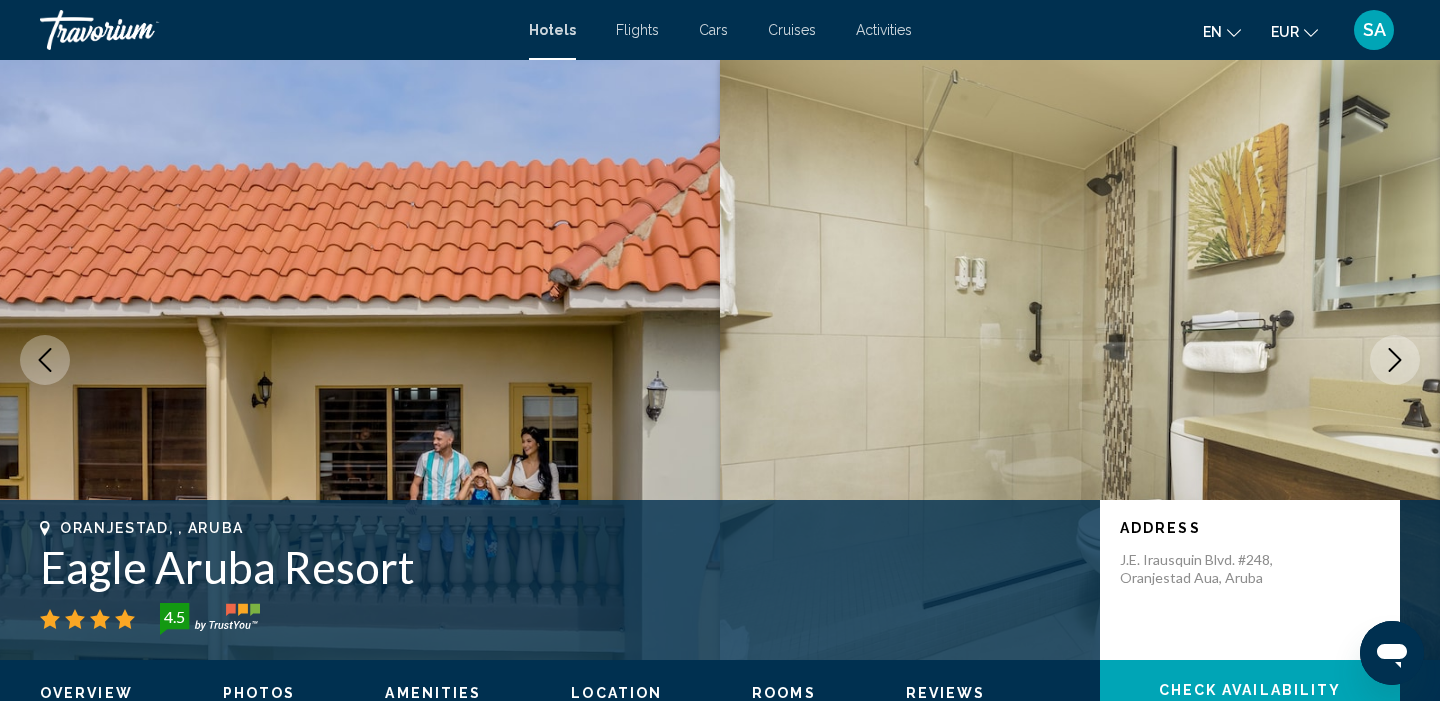 click 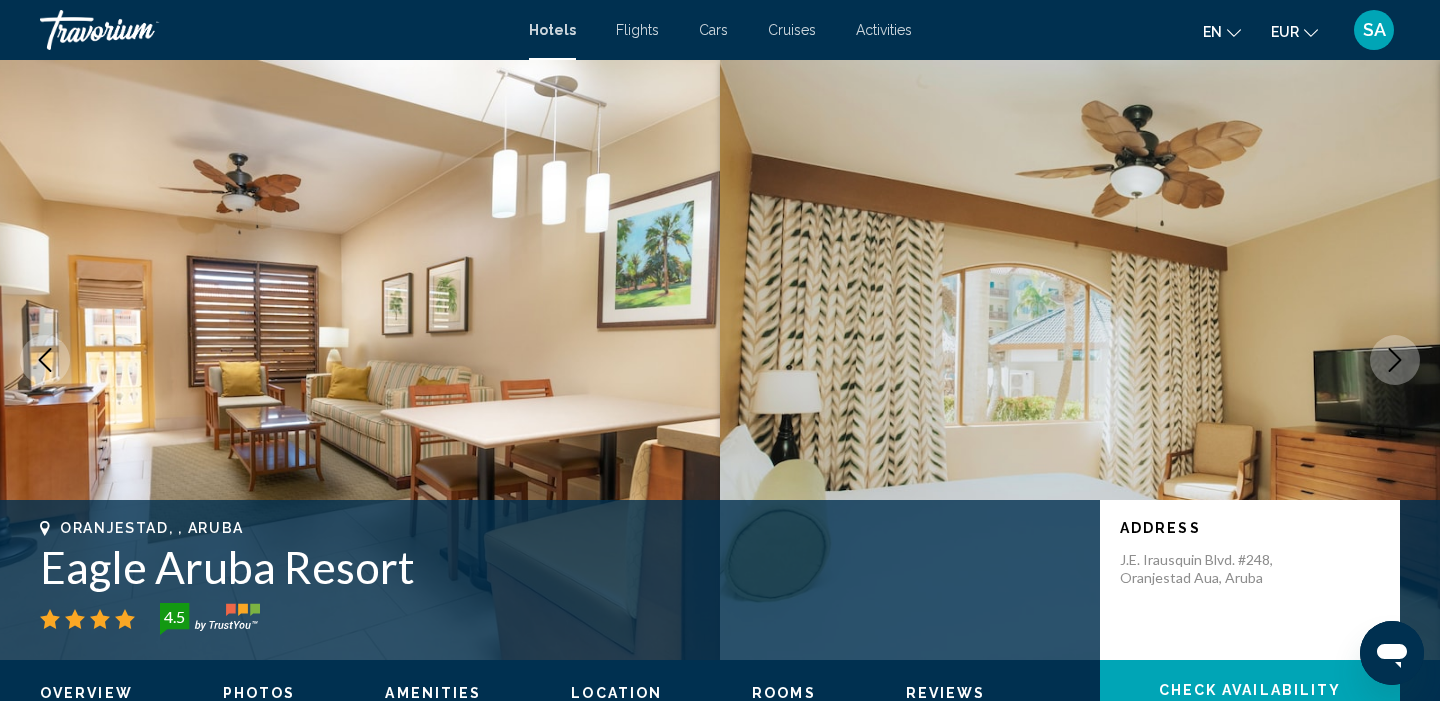 click 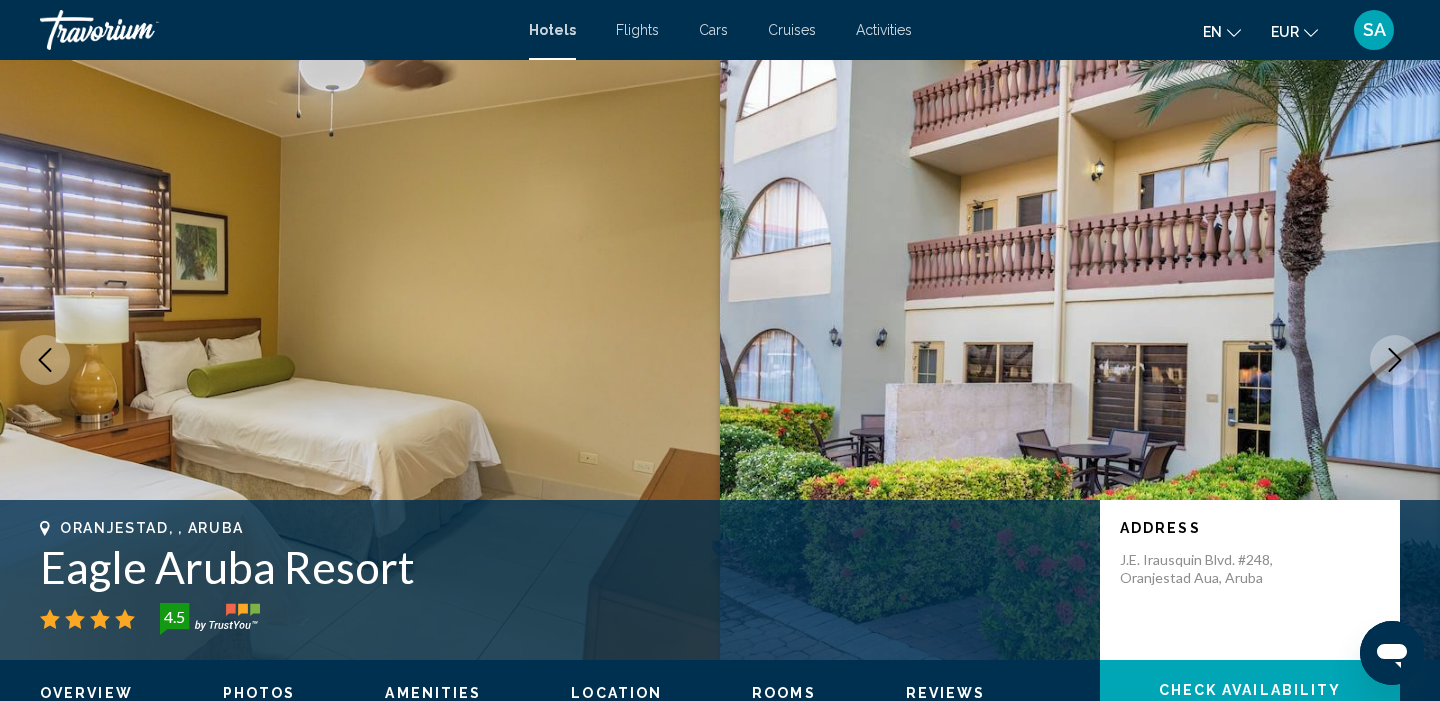 click 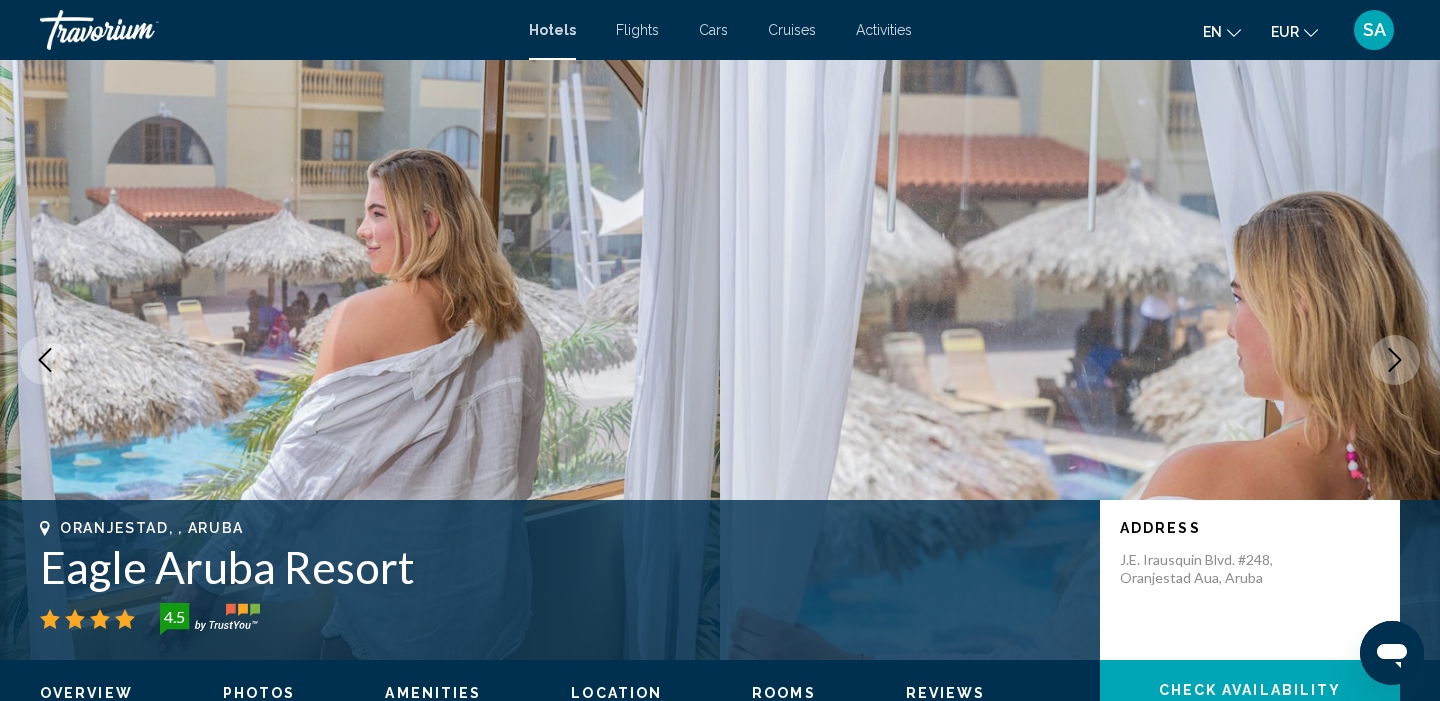 click 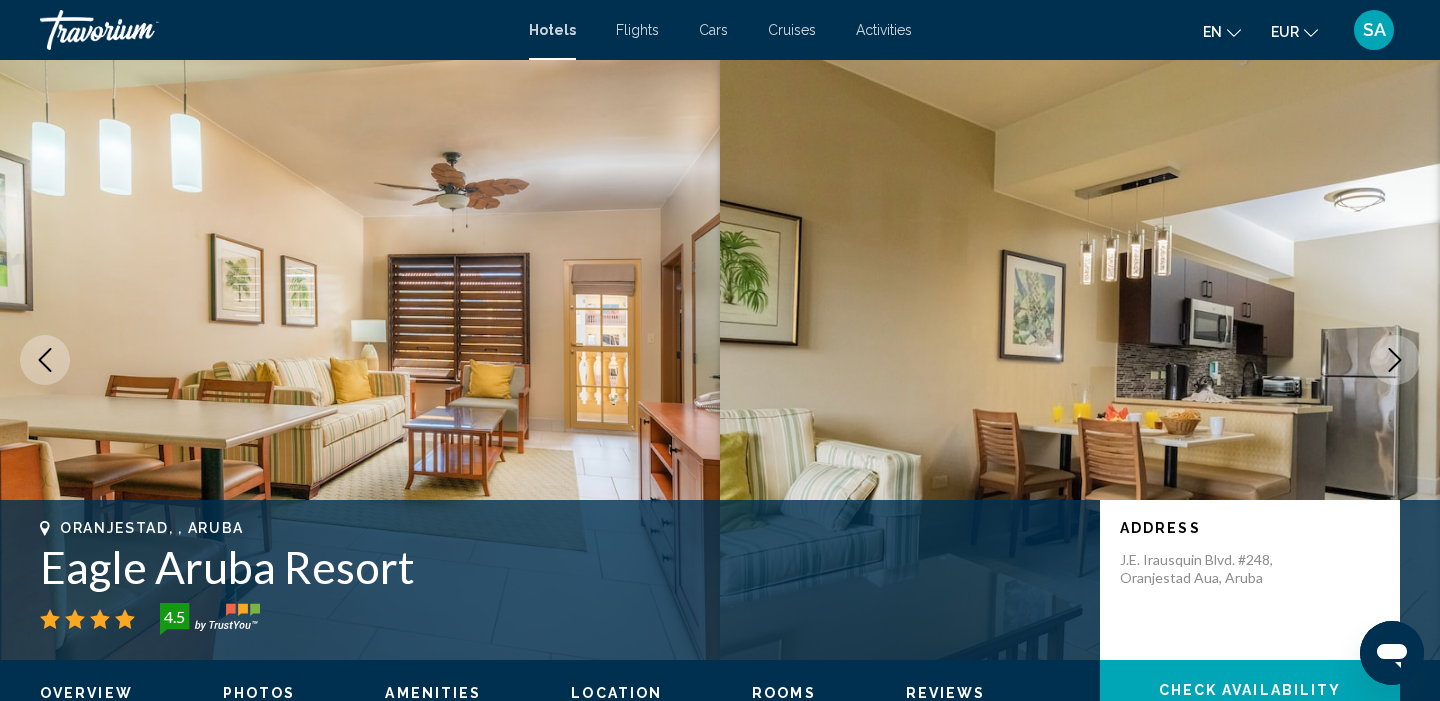 click 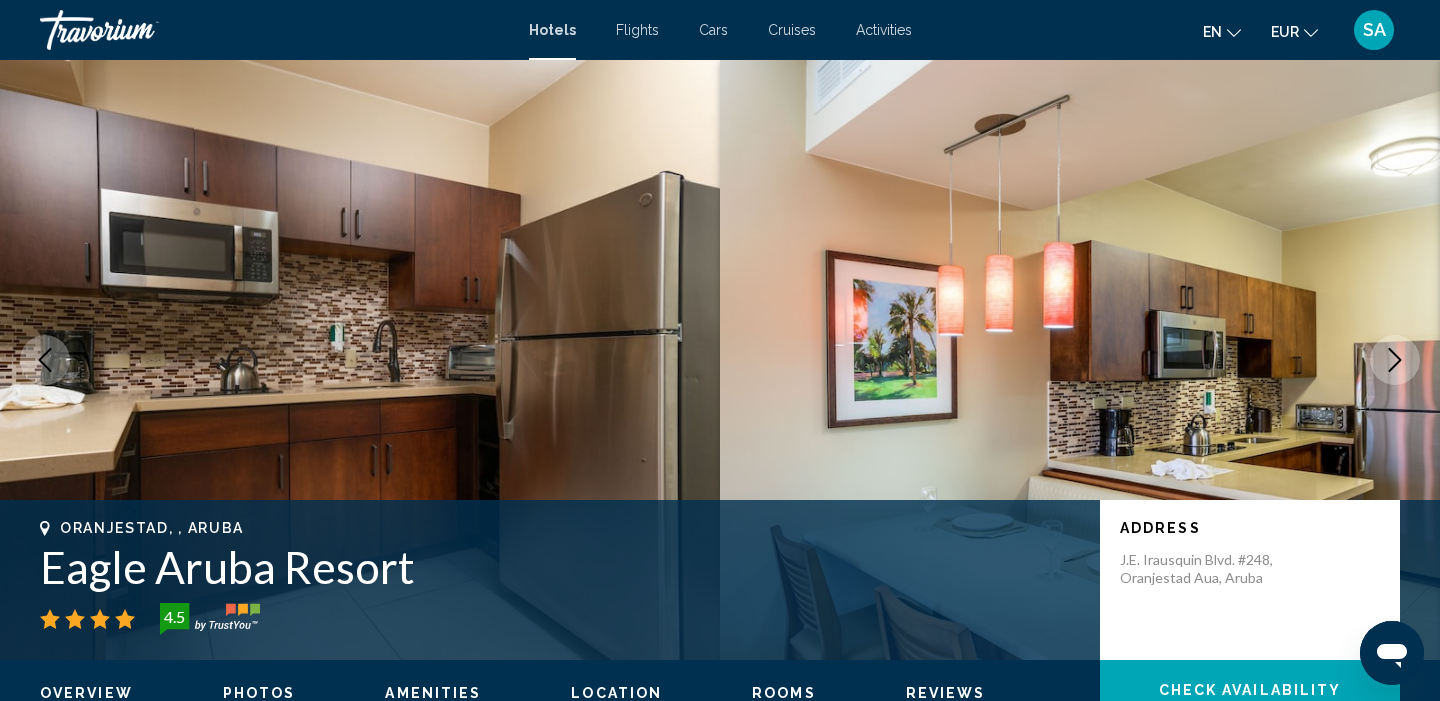 click 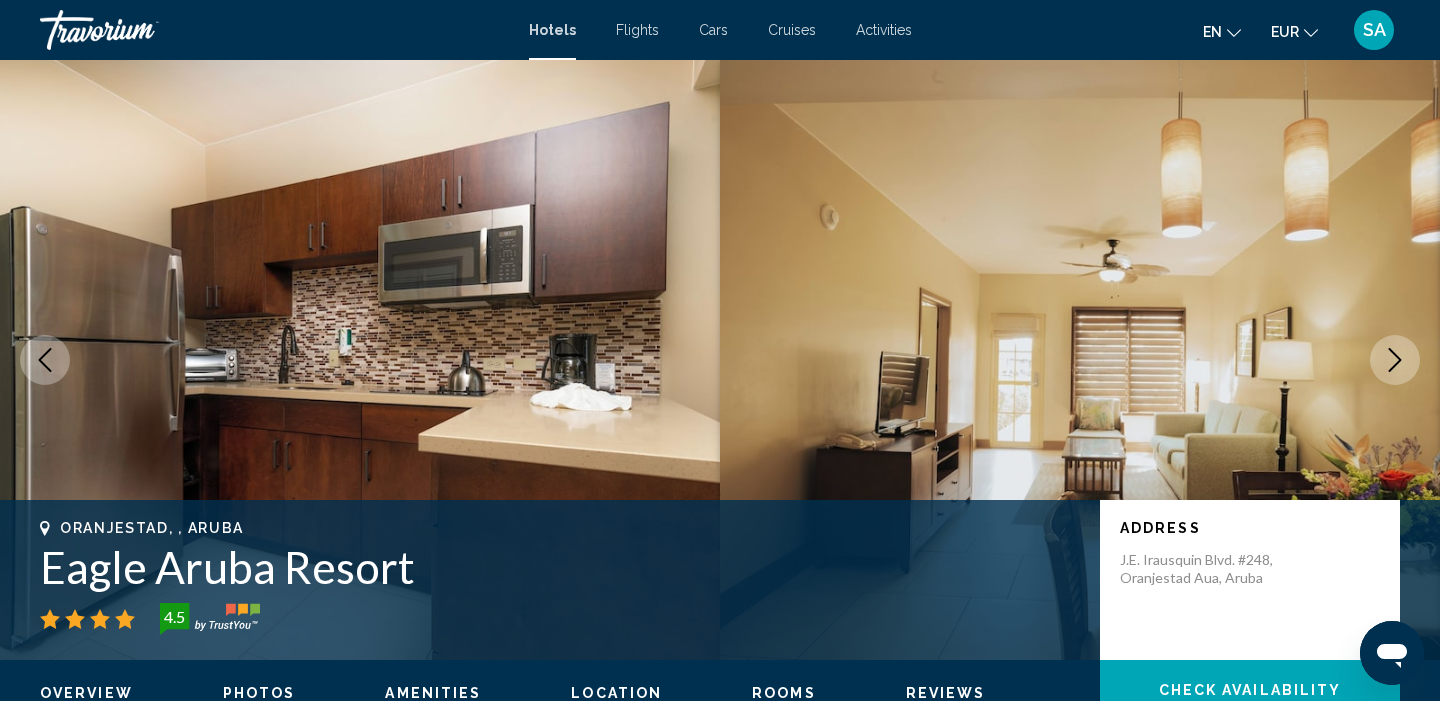 click 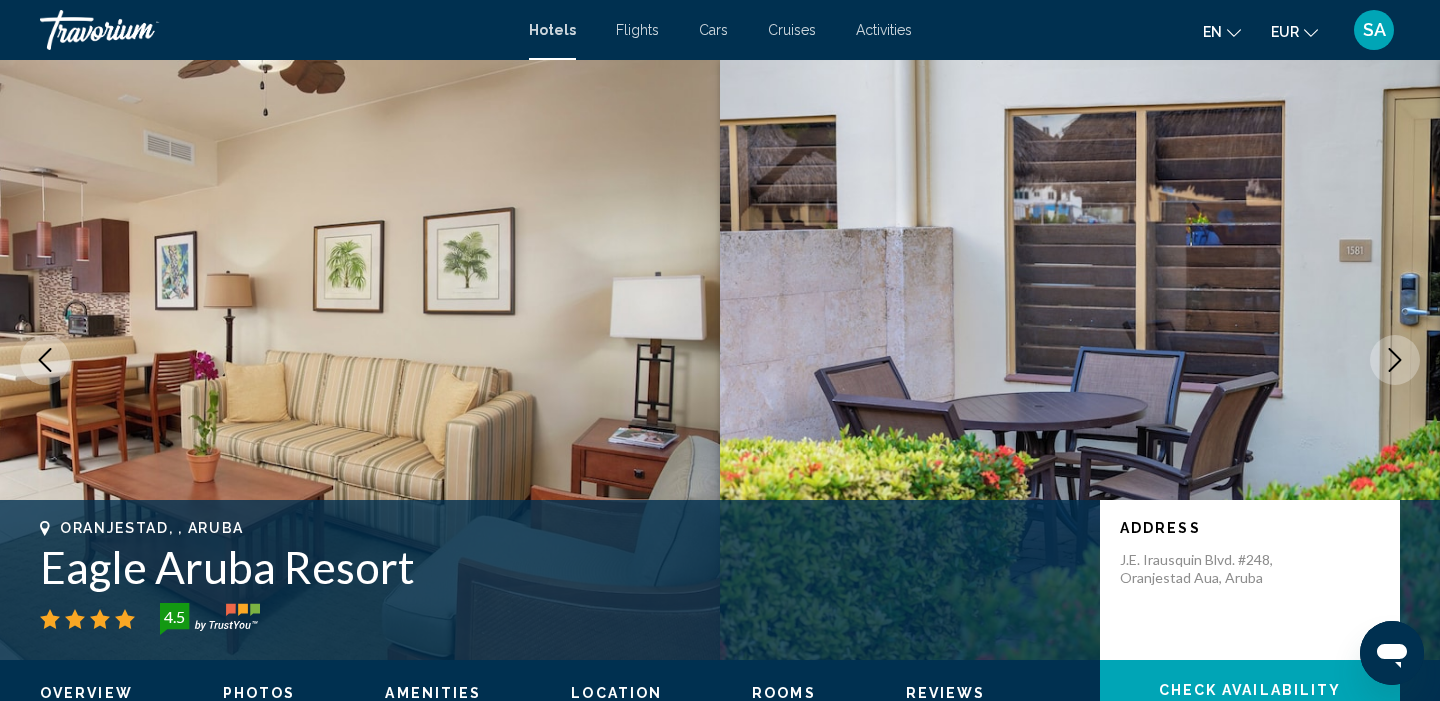click 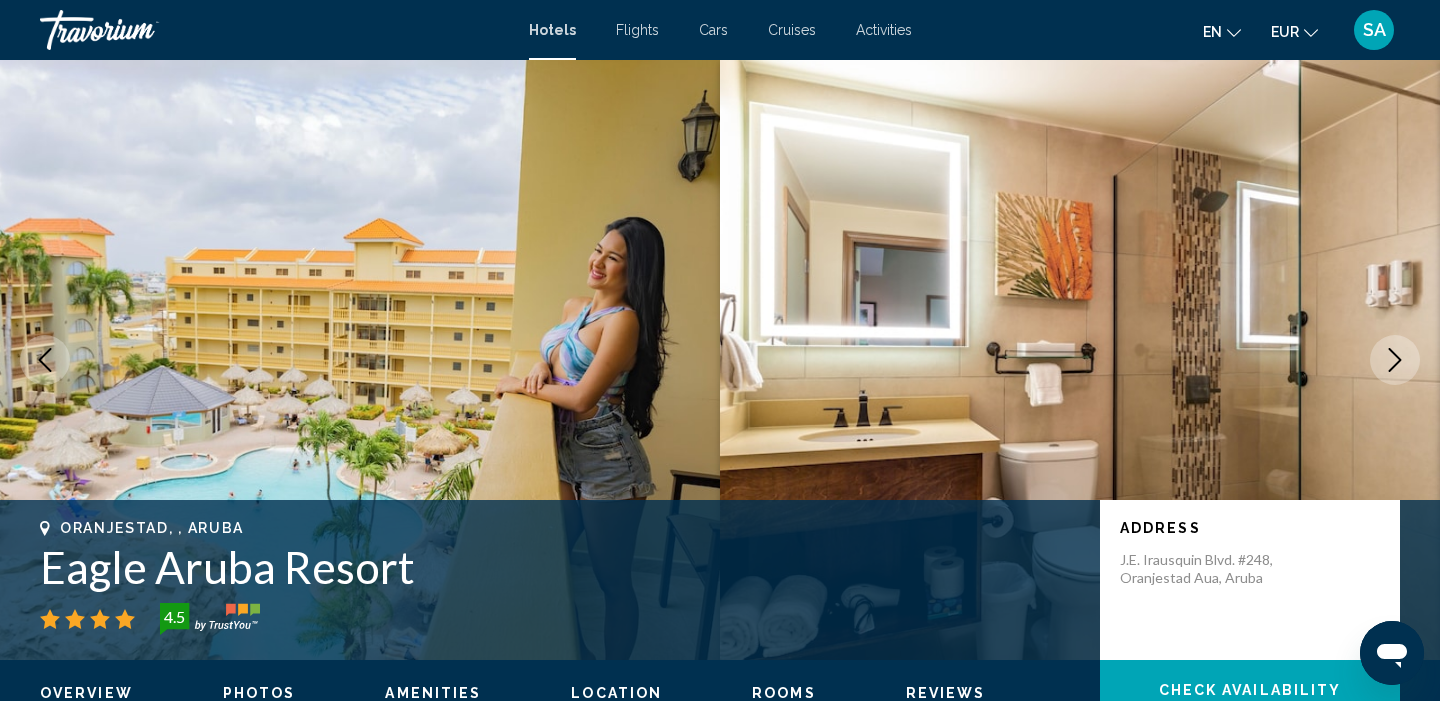 click 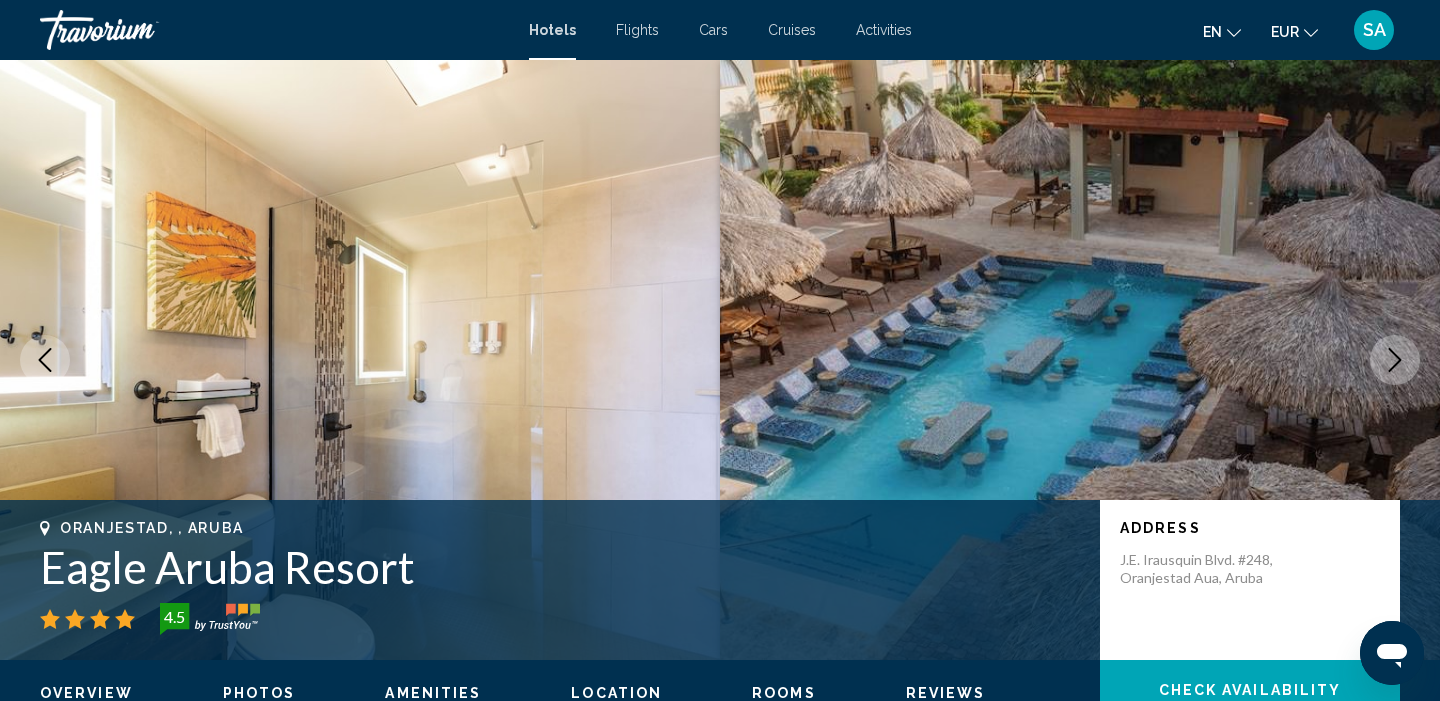 click 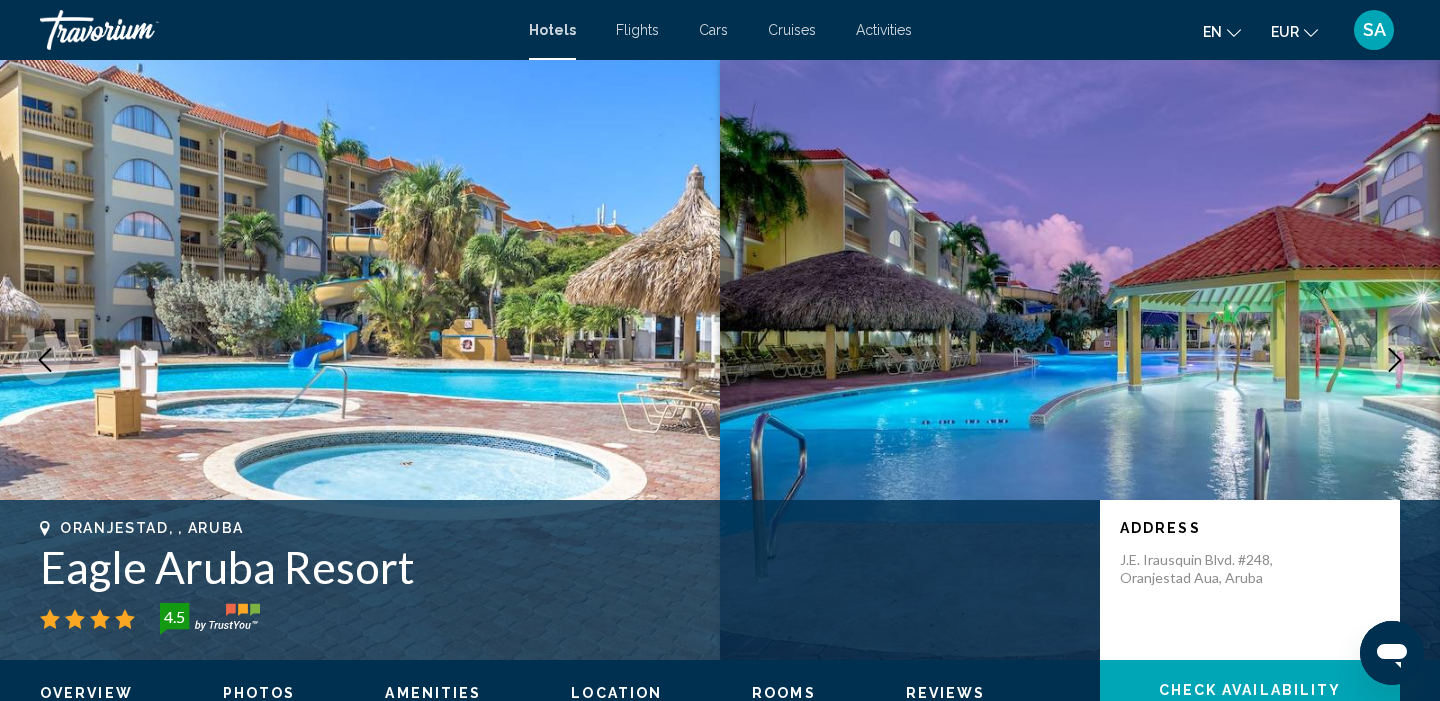 click 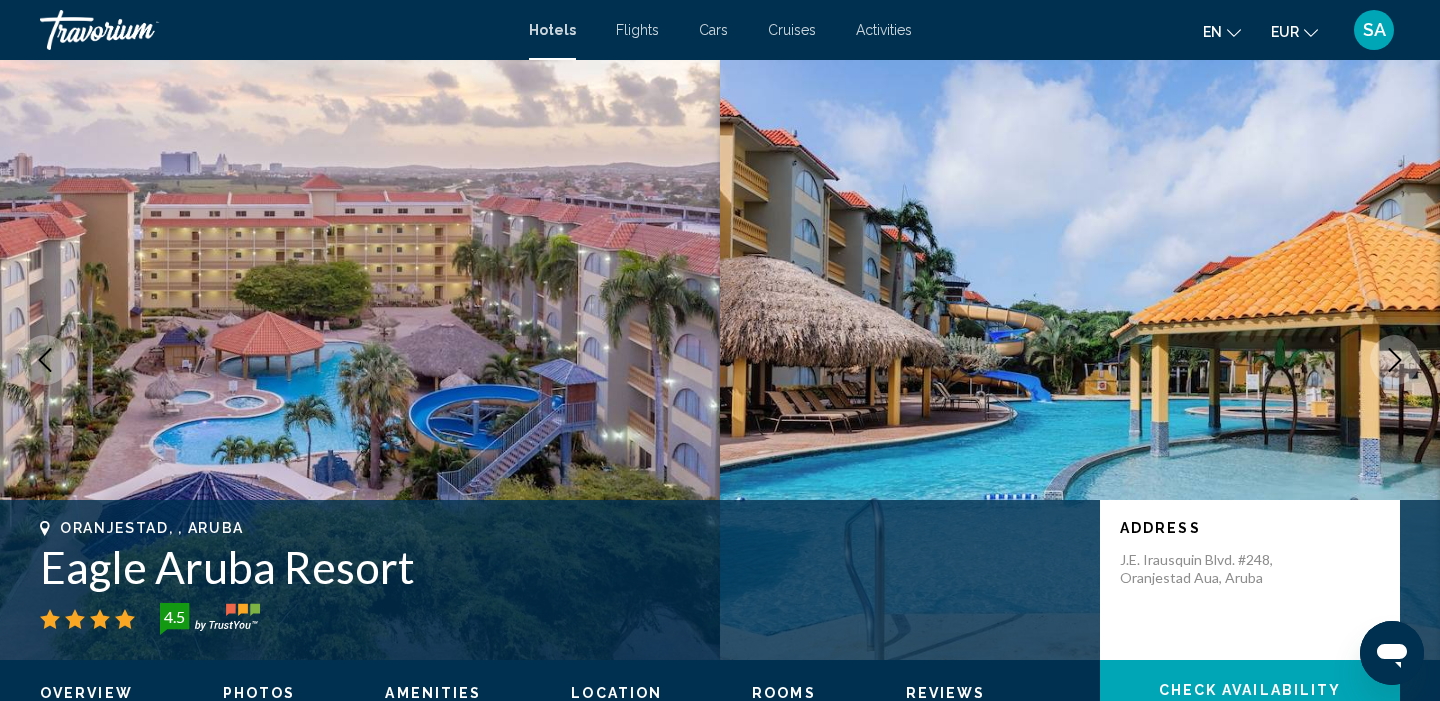 click 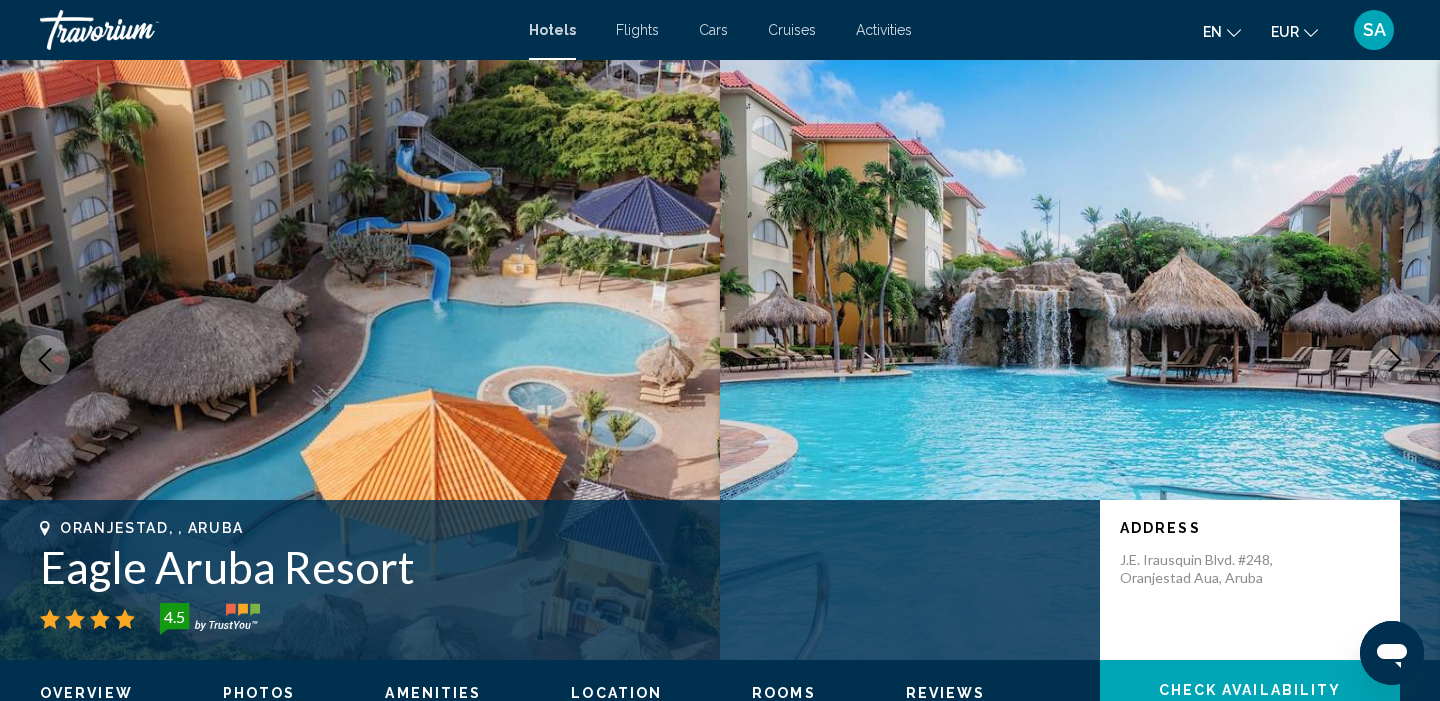 click 